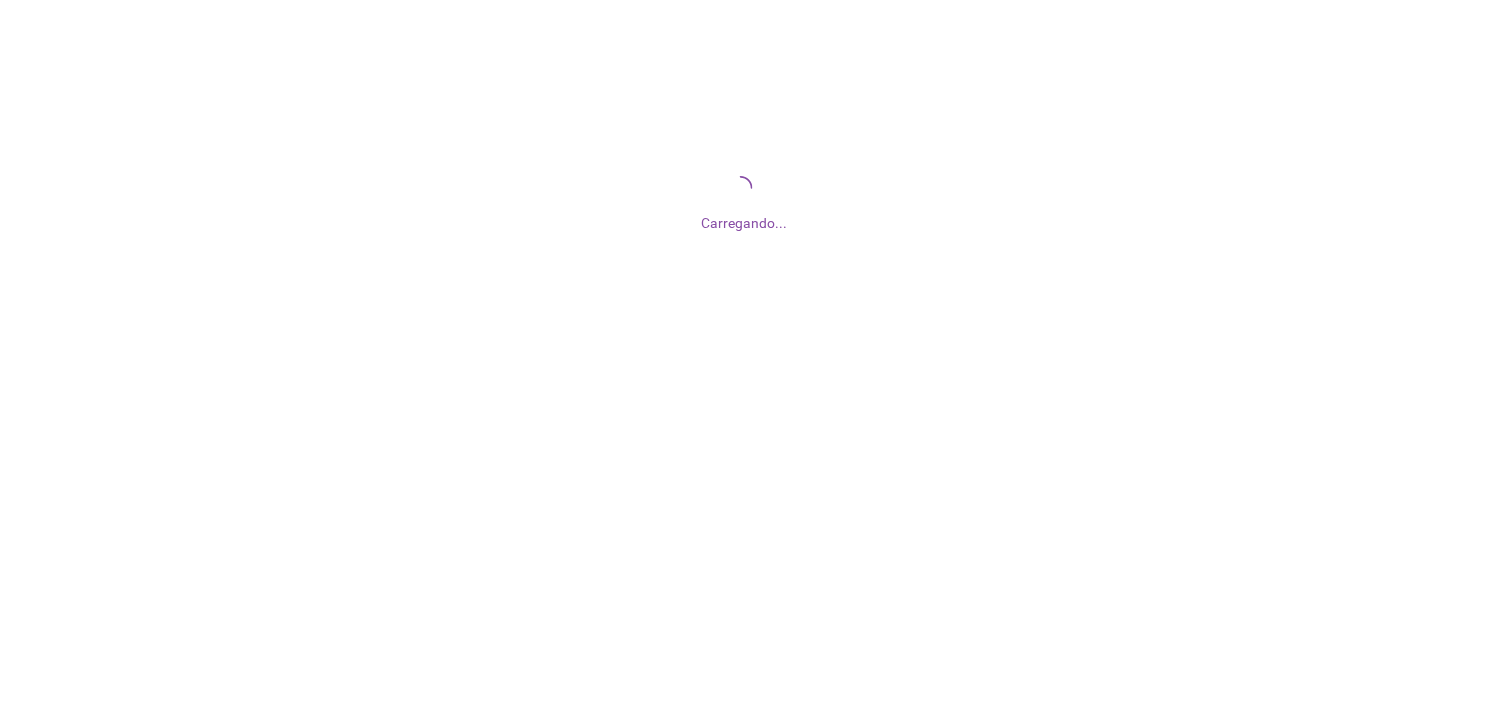 scroll, scrollTop: 0, scrollLeft: 0, axis: both 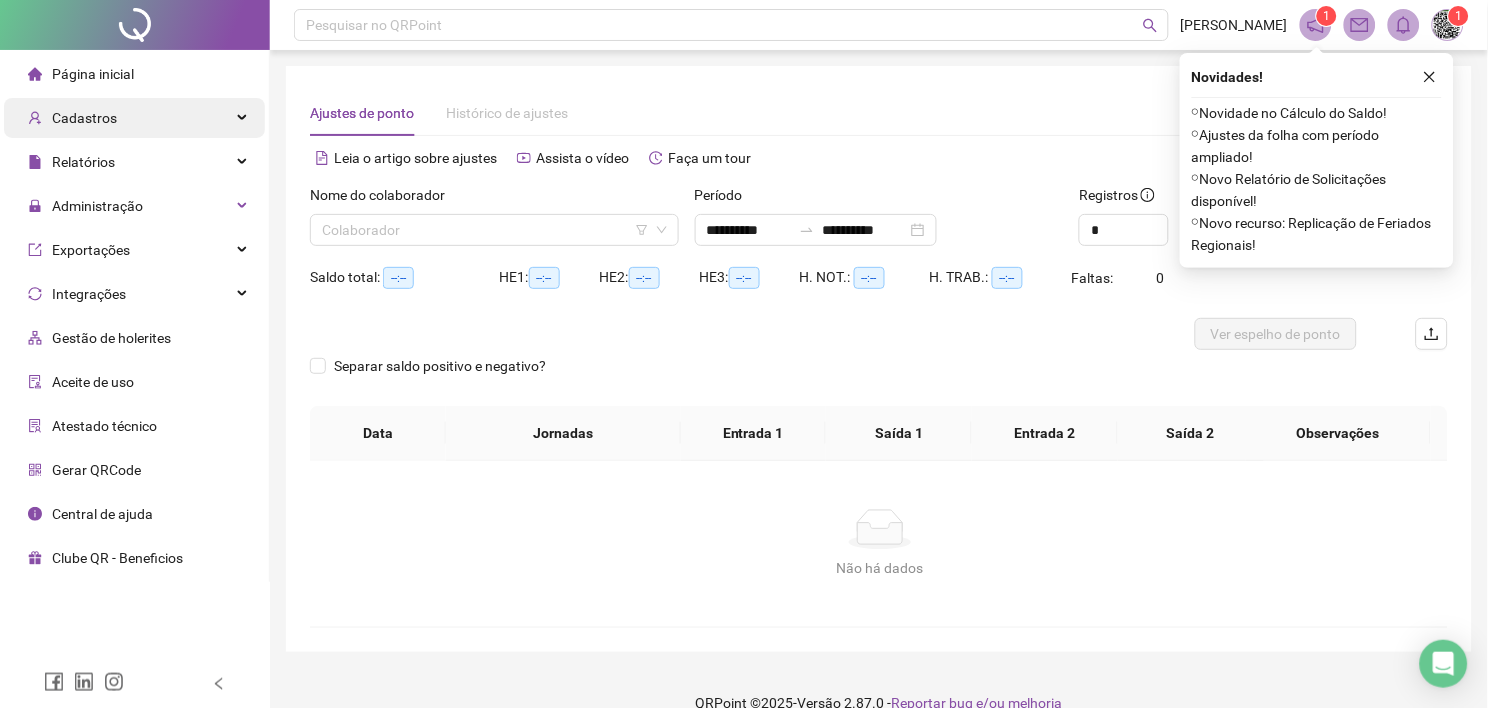 click on "Cadastros" at bounding box center [84, 118] 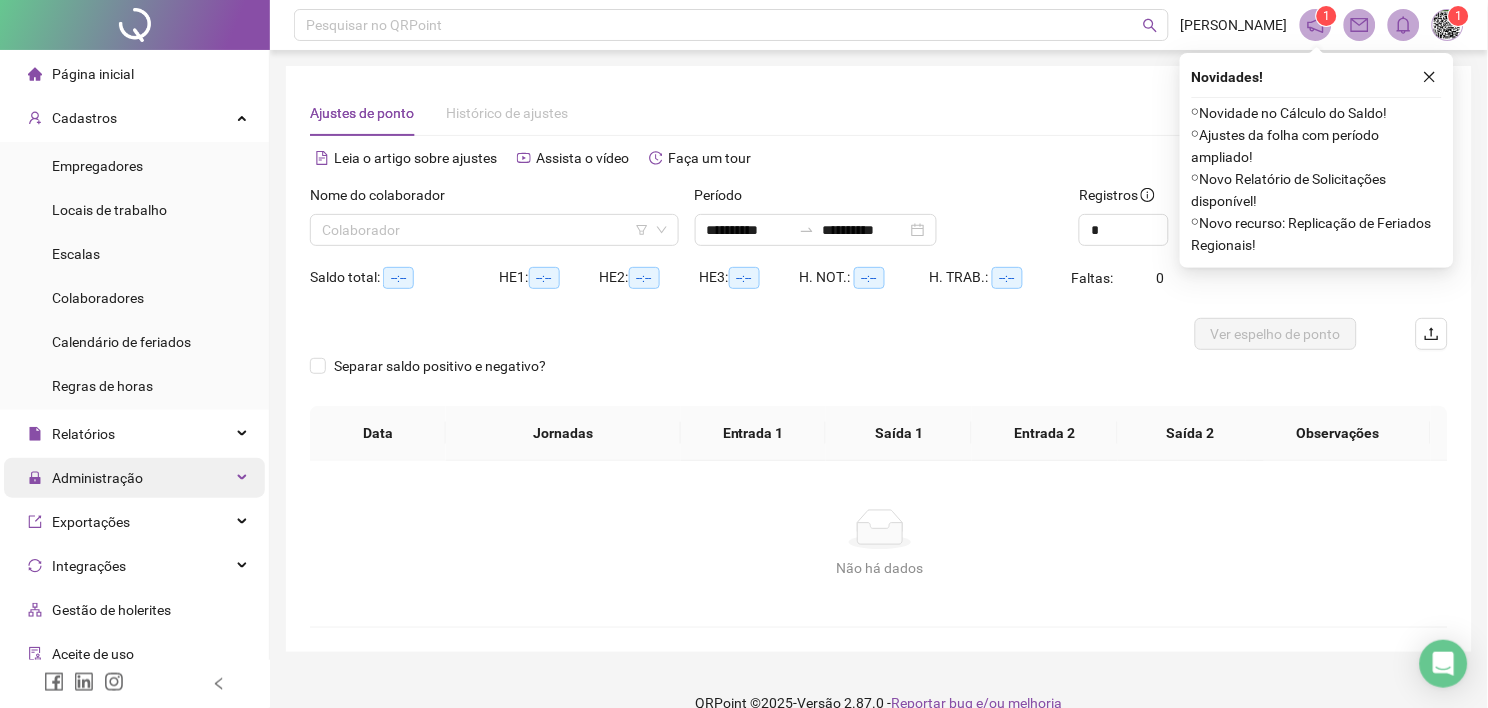 click on "Administração" at bounding box center (97, 478) 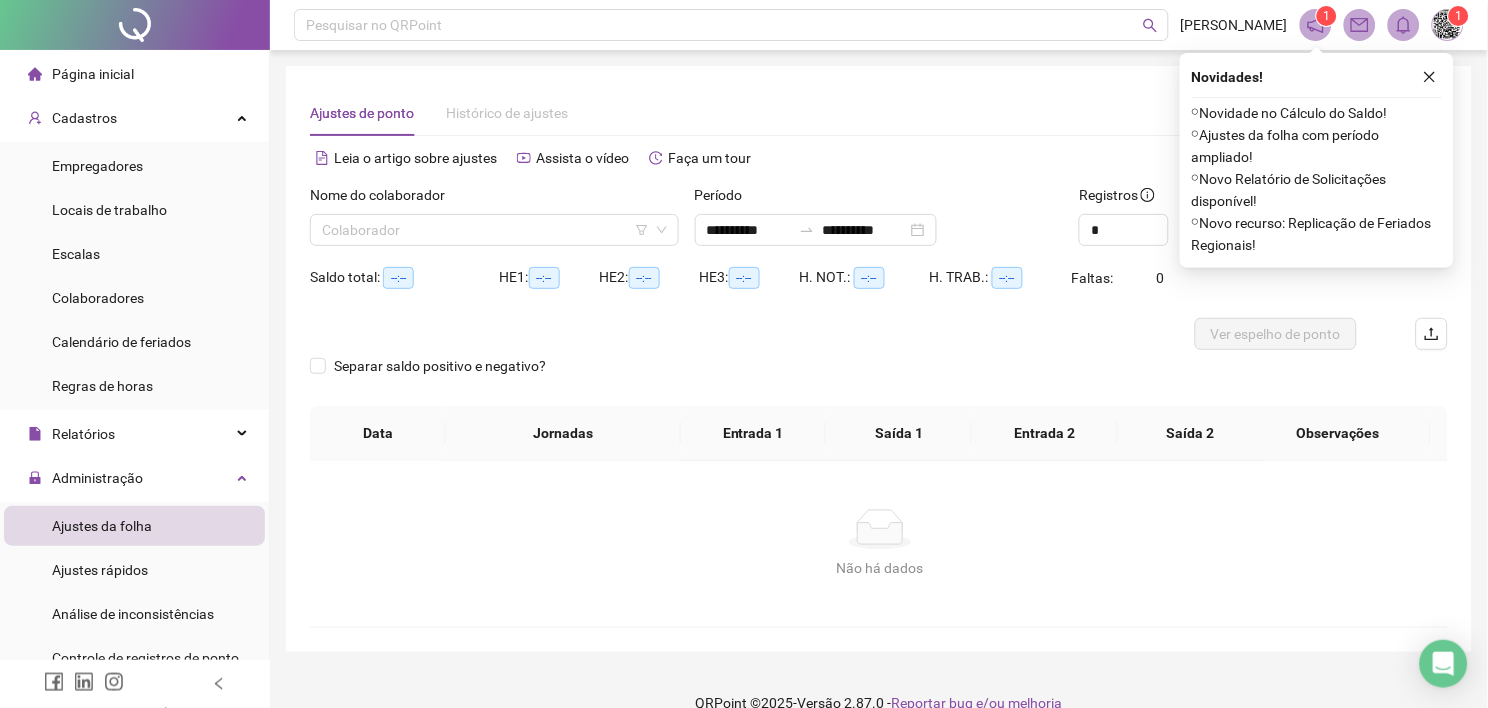 click on "Ajustes da folha" at bounding box center (102, 526) 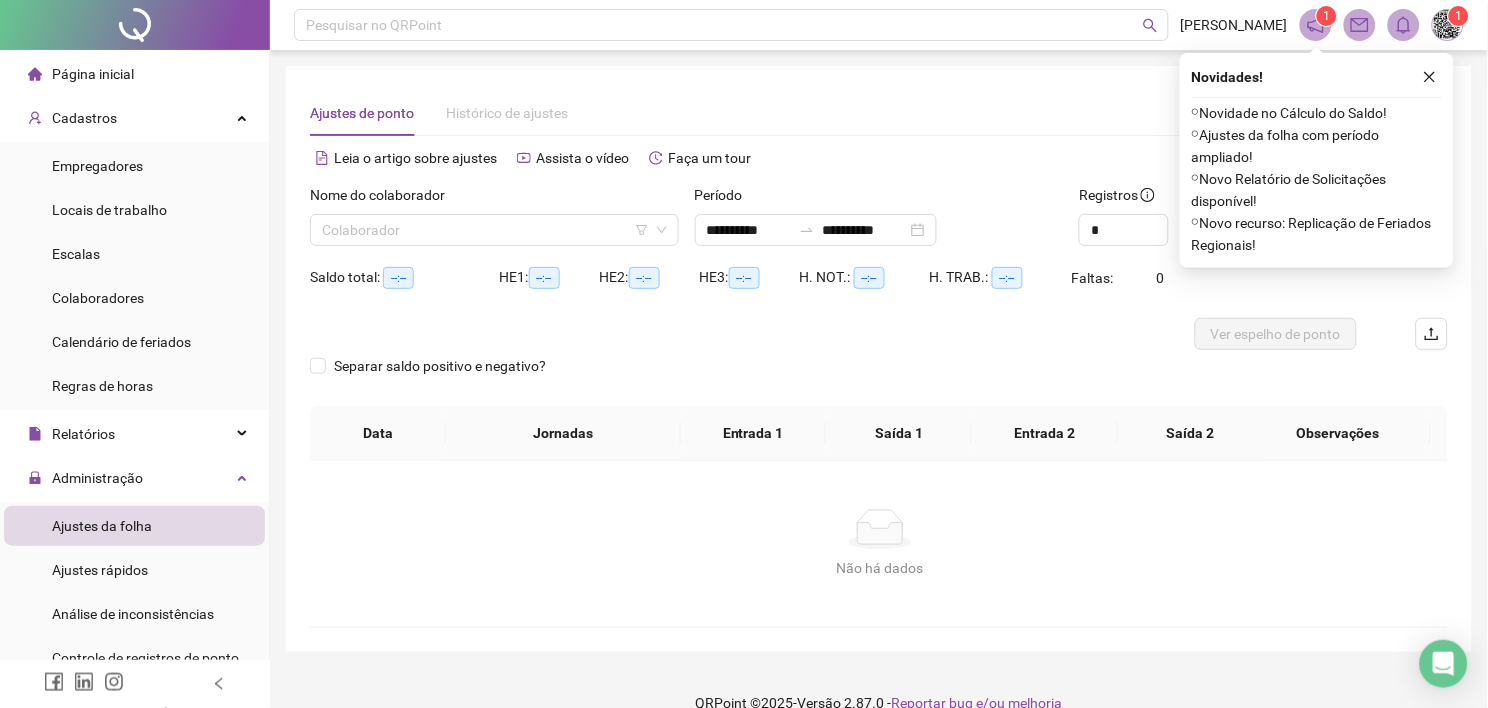 click on "Ajustes da folha" at bounding box center (102, 526) 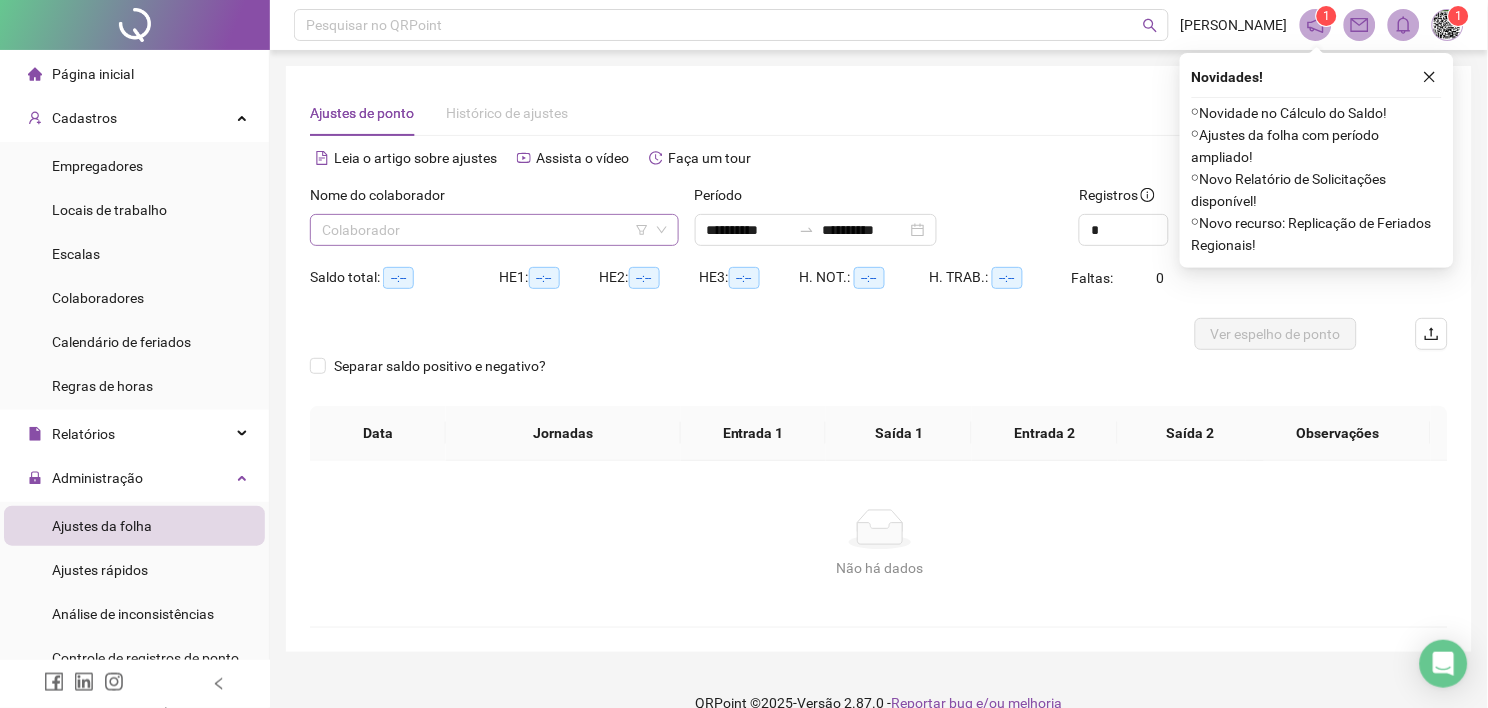 click at bounding box center (488, 230) 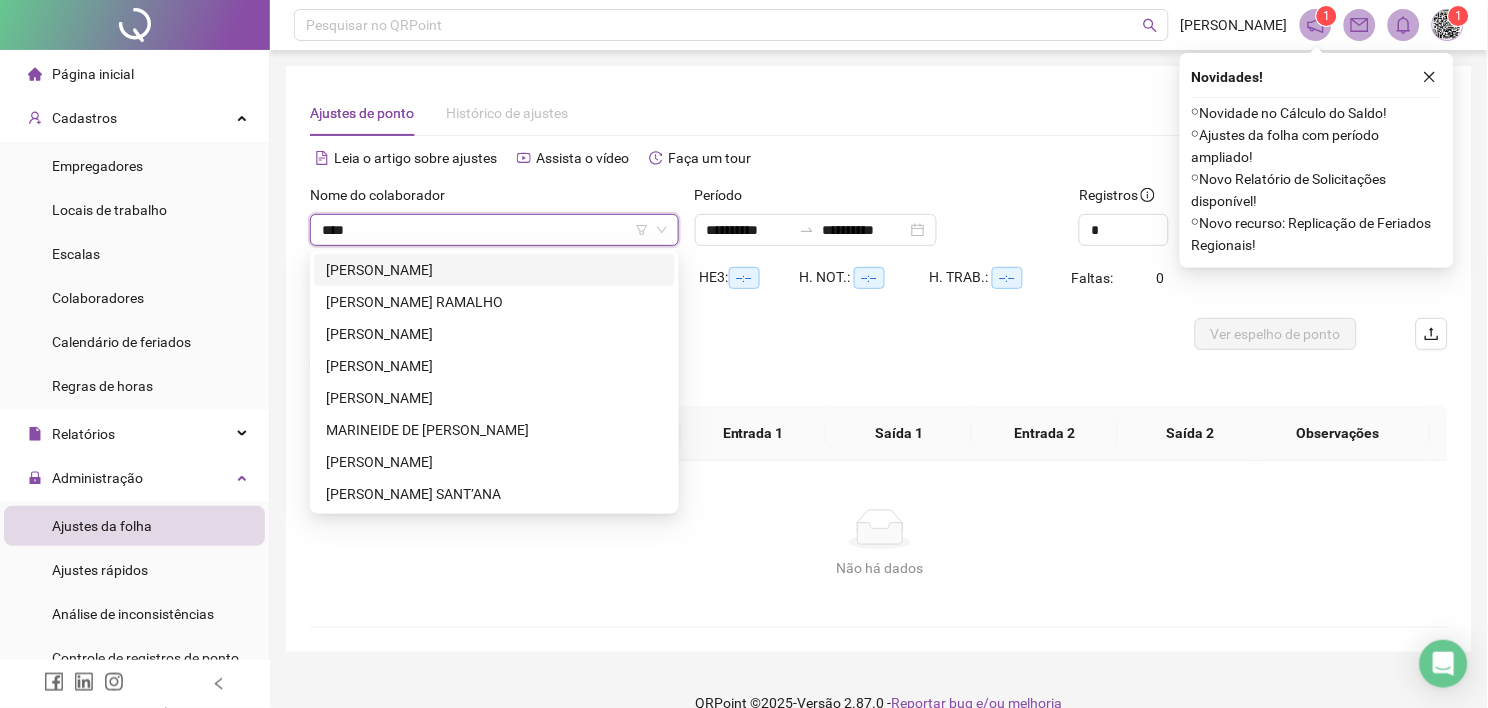type on "*****" 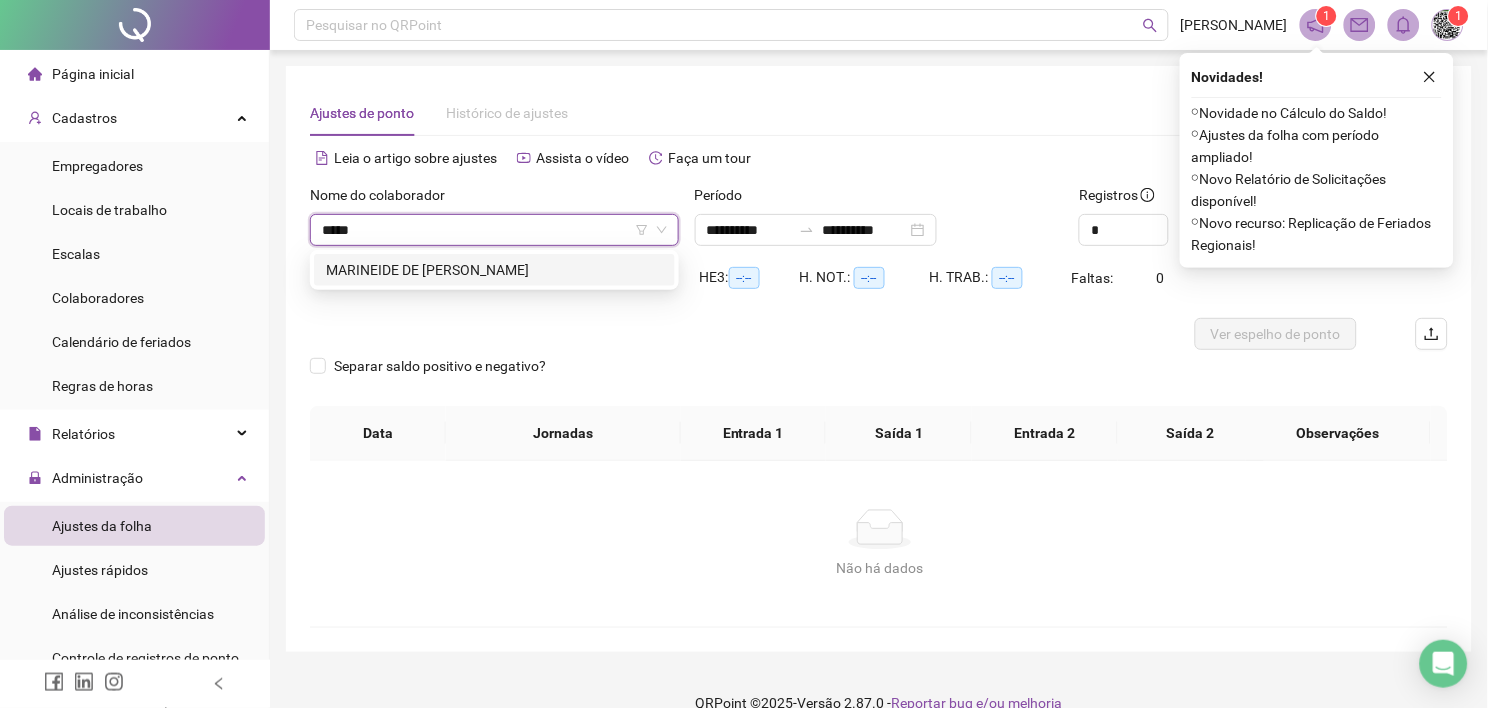 type 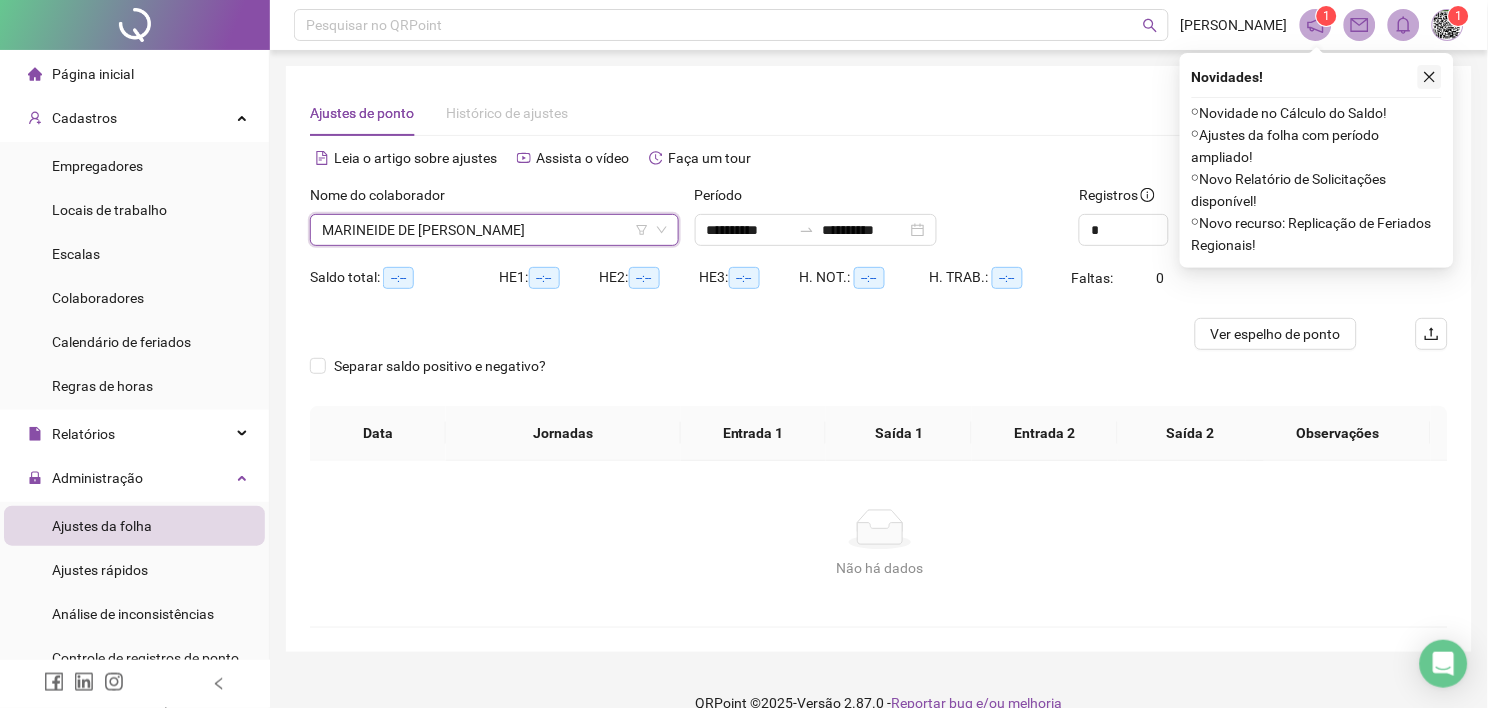 click 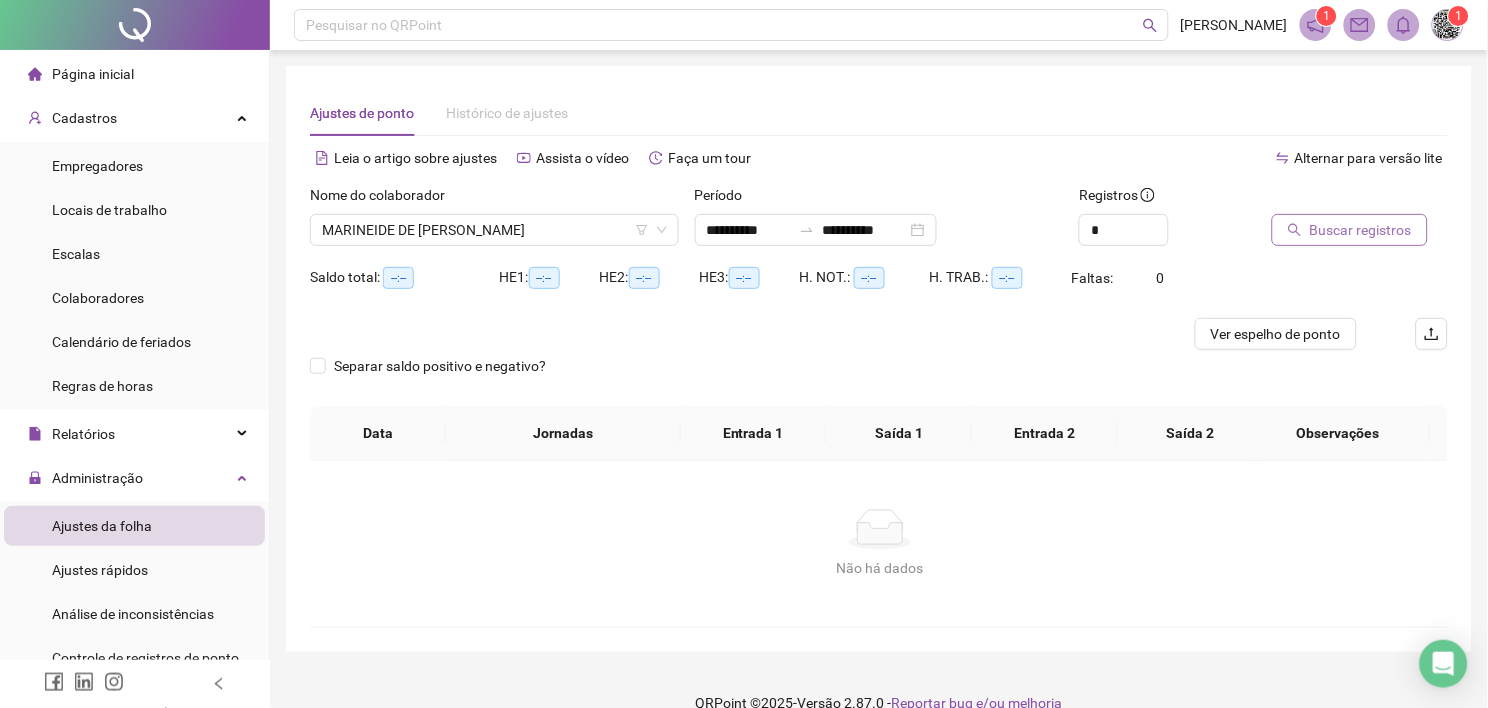 click on "Buscar registros" at bounding box center [1350, 230] 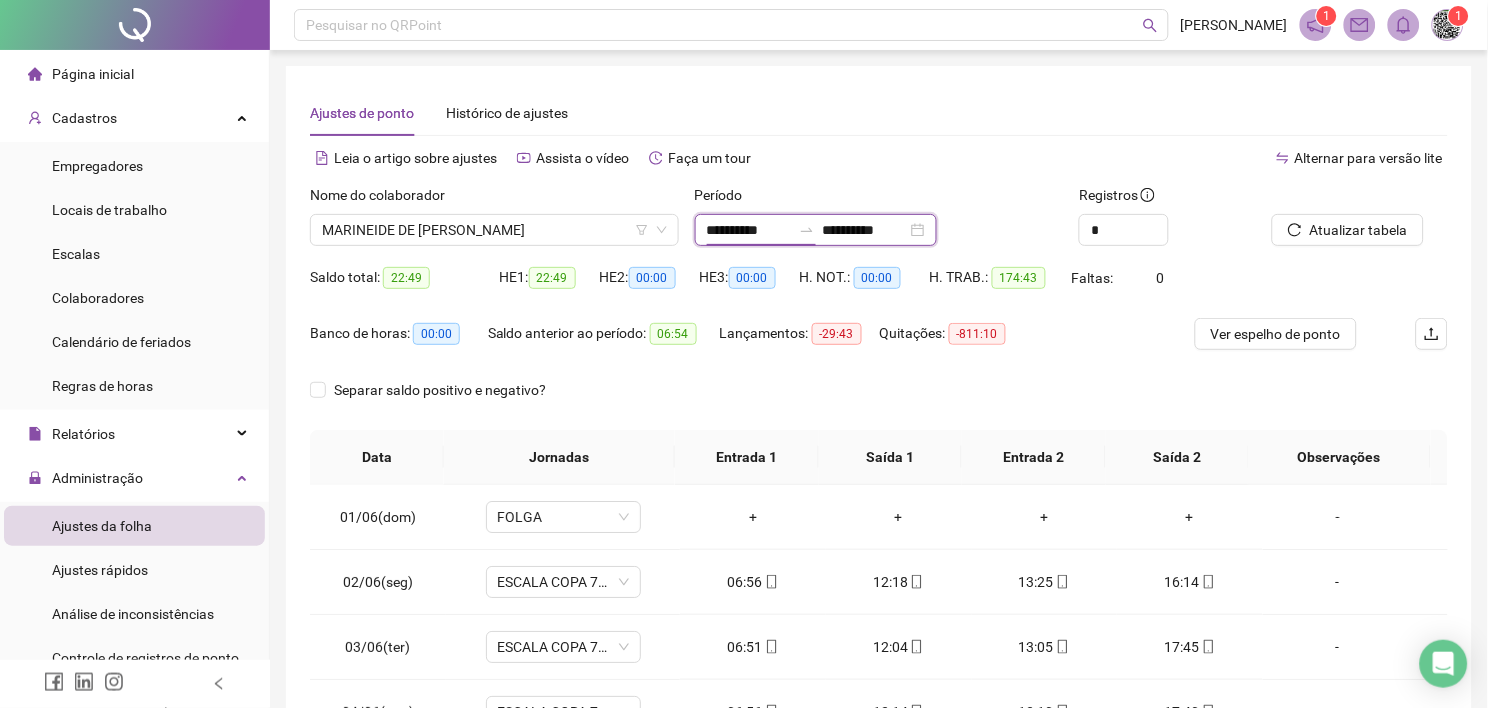 click on "**********" at bounding box center [749, 230] 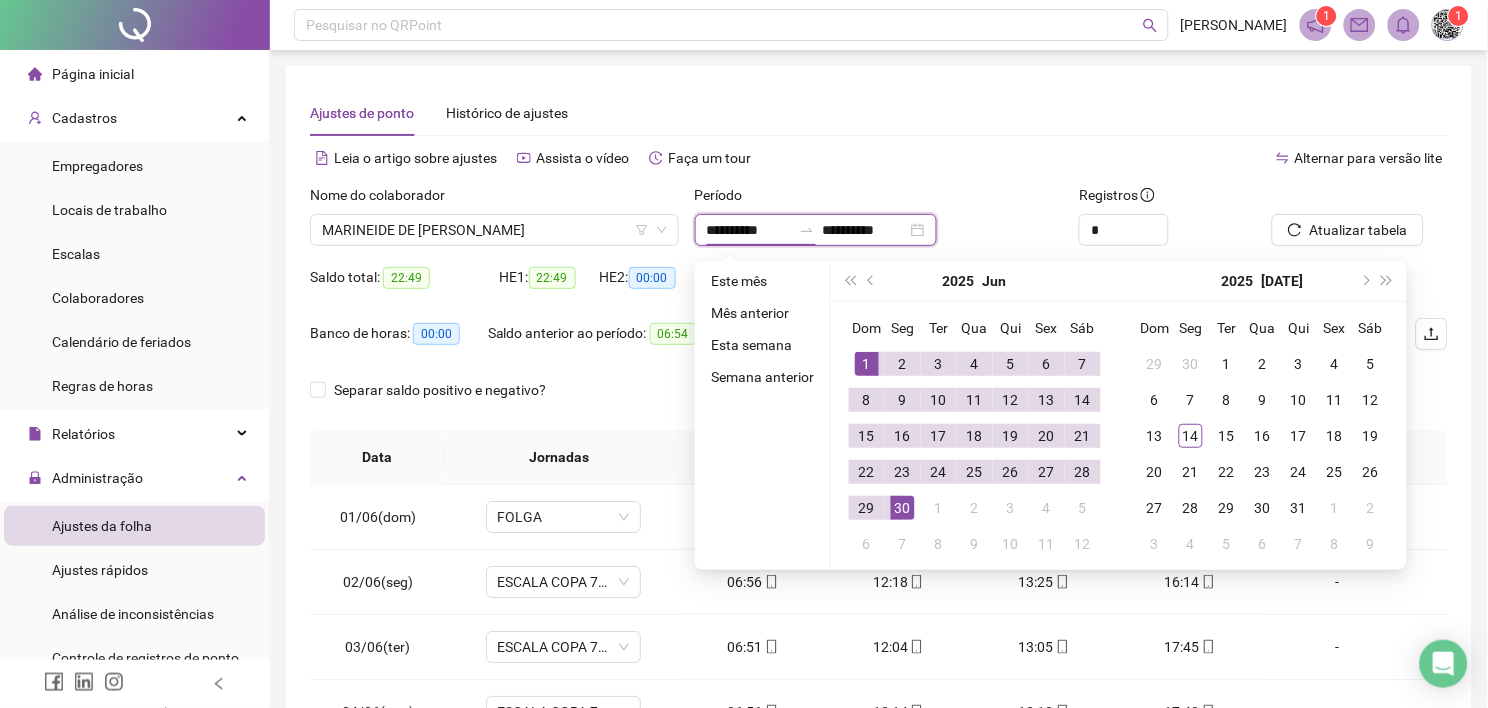 type on "**********" 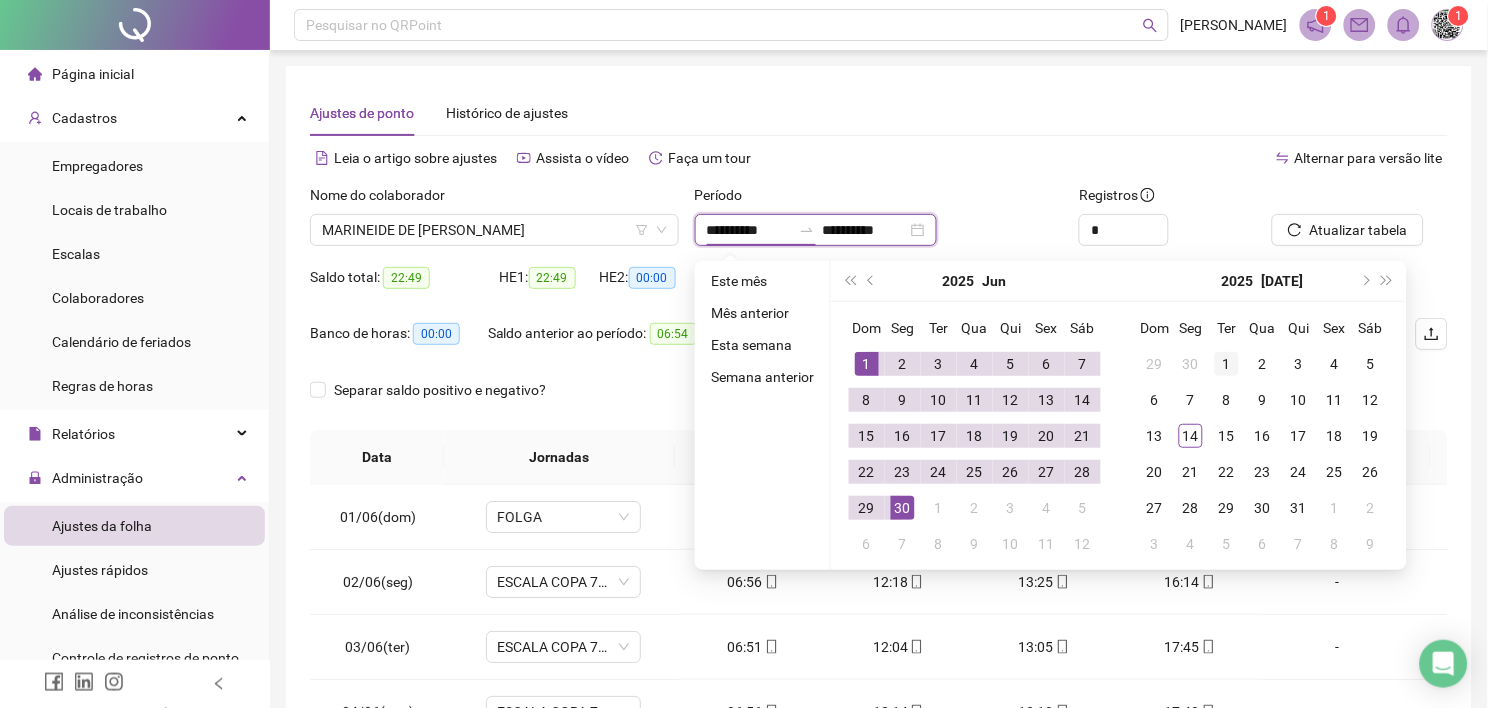 type on "**********" 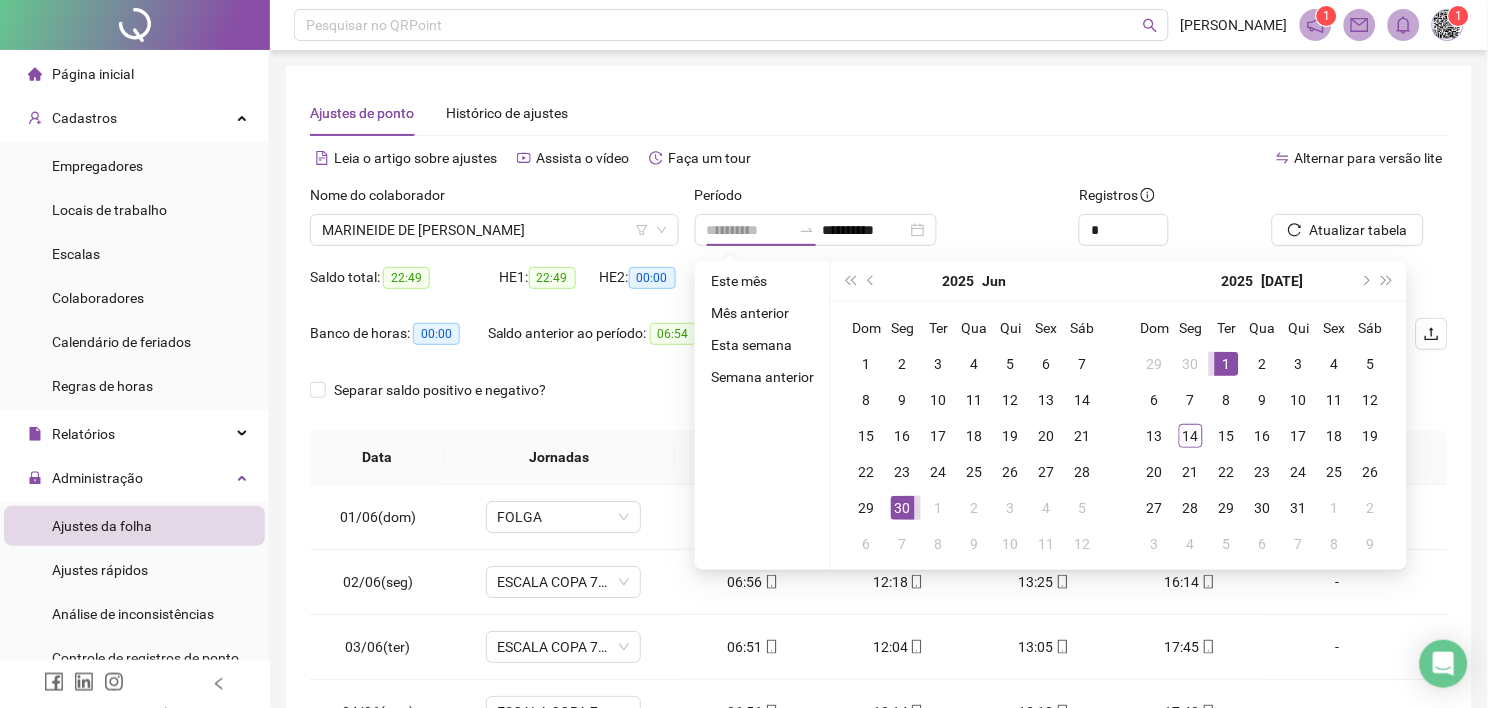 click on "1" at bounding box center (1227, 364) 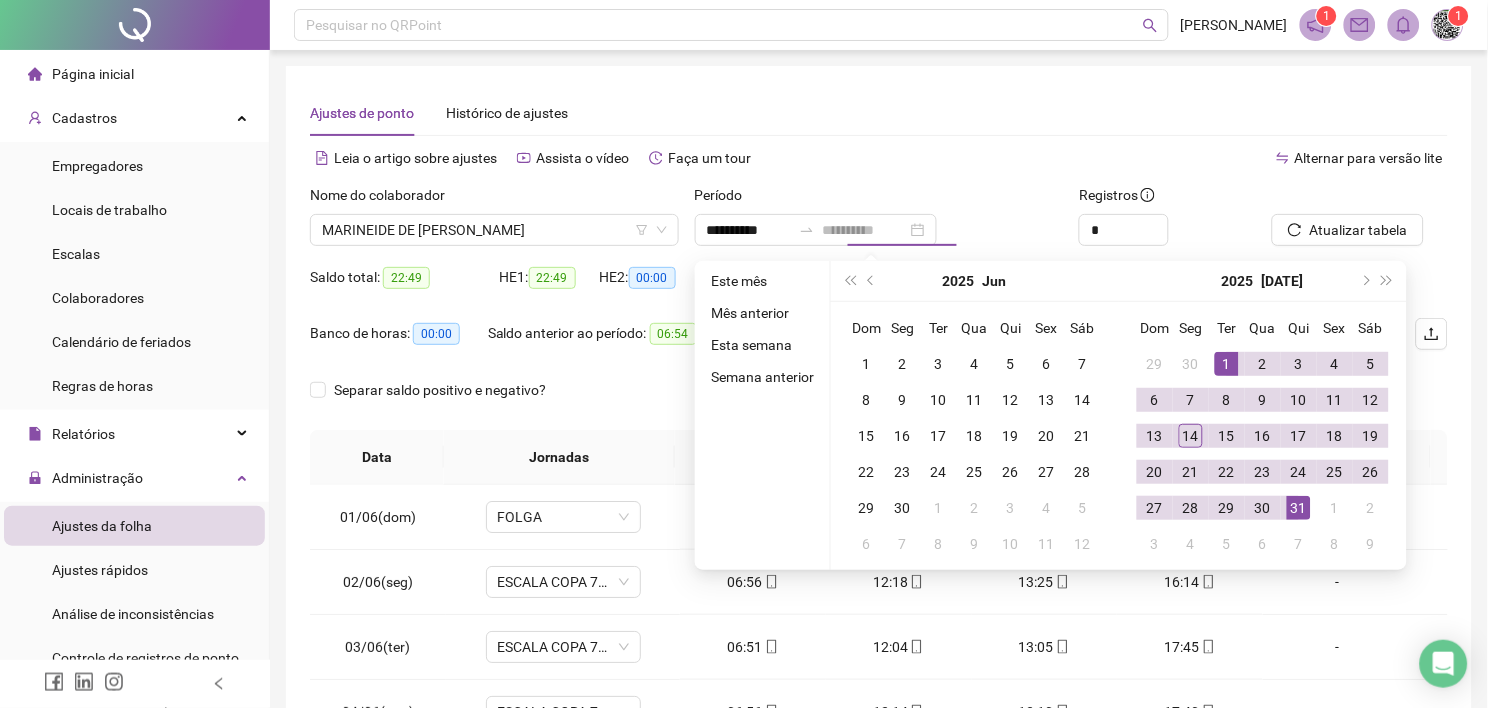 click on "31" at bounding box center [1299, 508] 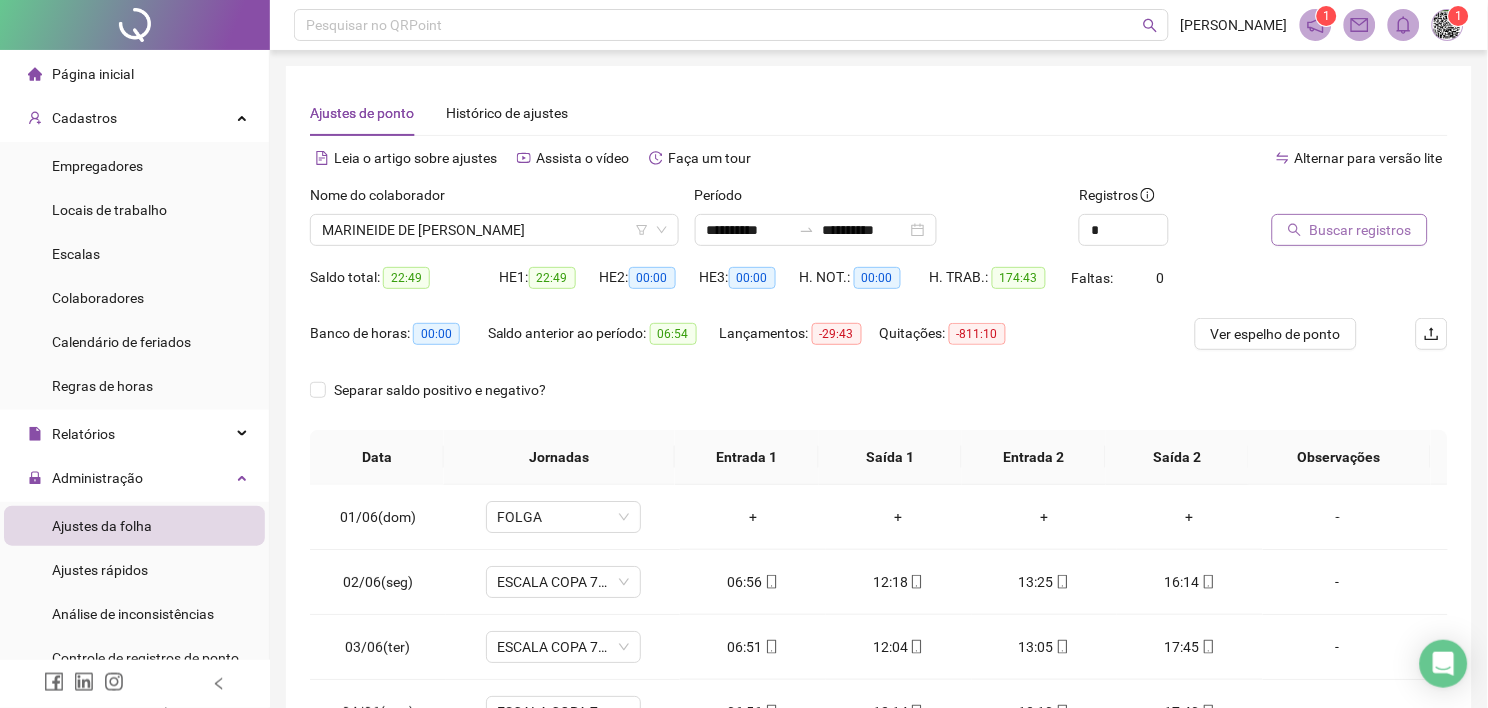 click on "Buscar registros" at bounding box center [1361, 230] 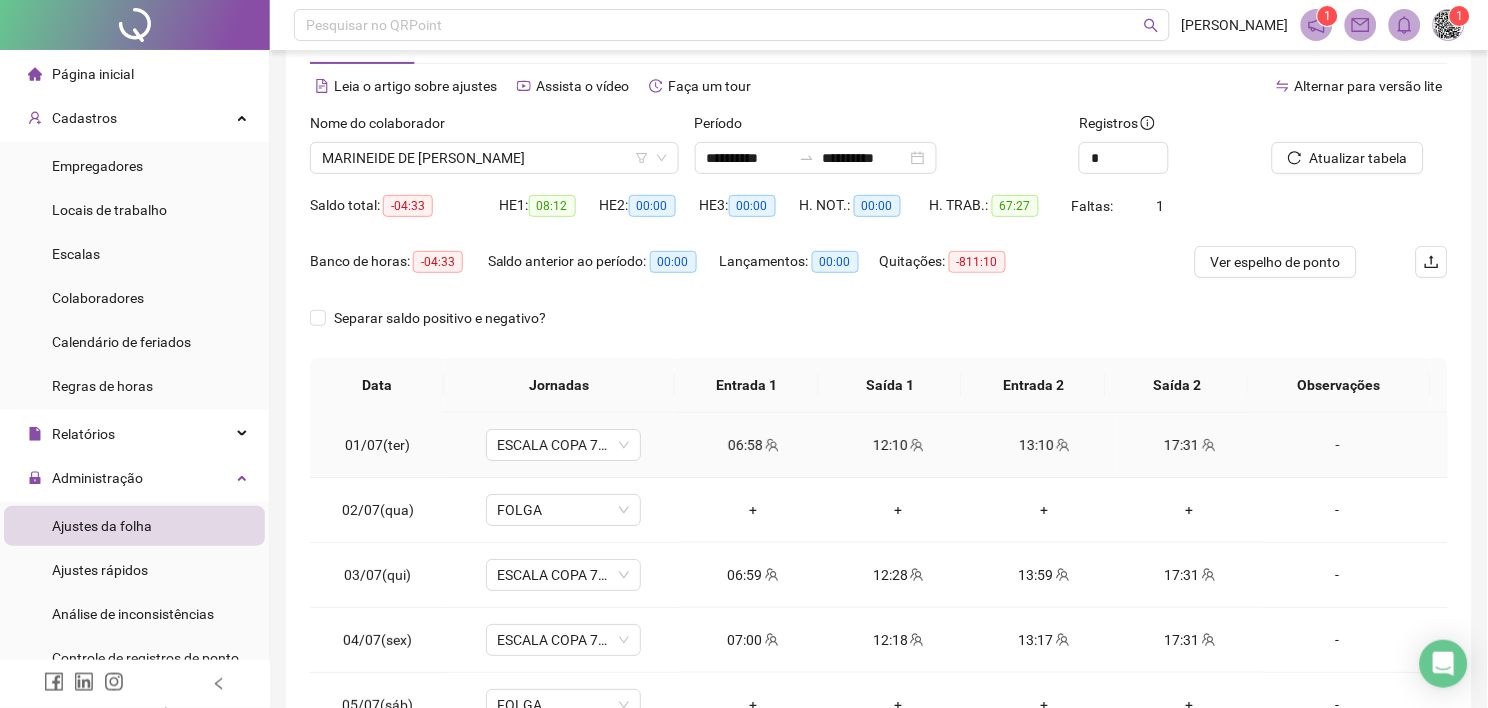 scroll, scrollTop: 111, scrollLeft: 0, axis: vertical 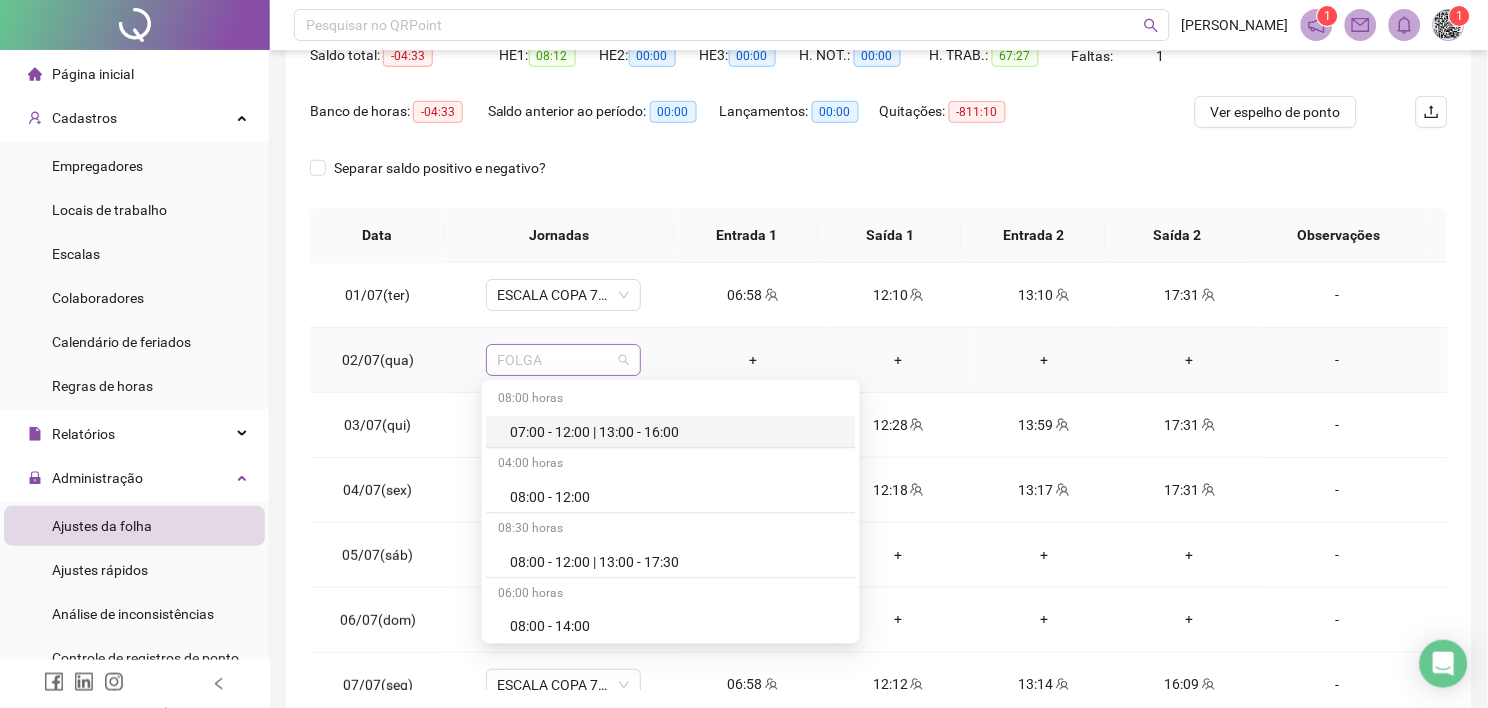 click on "FOLGA" at bounding box center (563, 360) 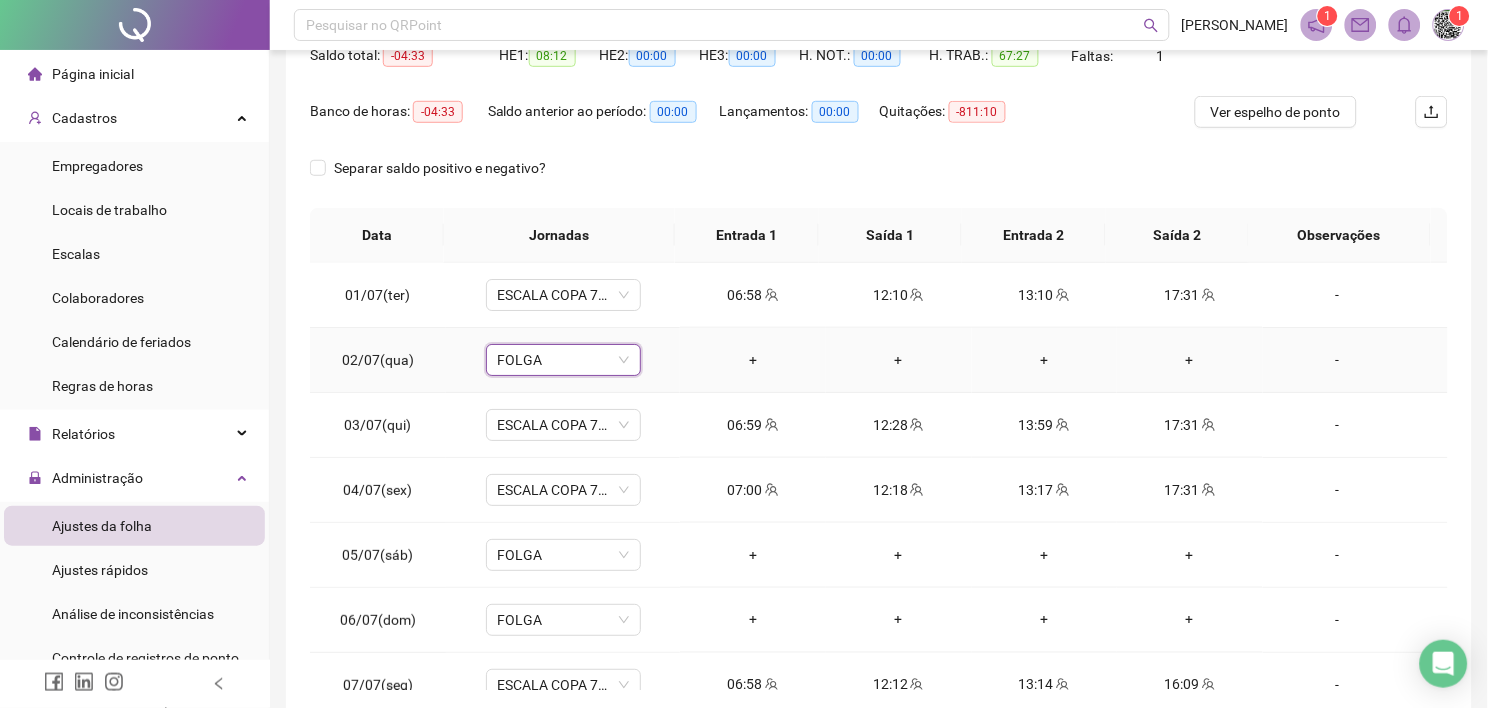 click on "FOLGA" at bounding box center [563, 360] 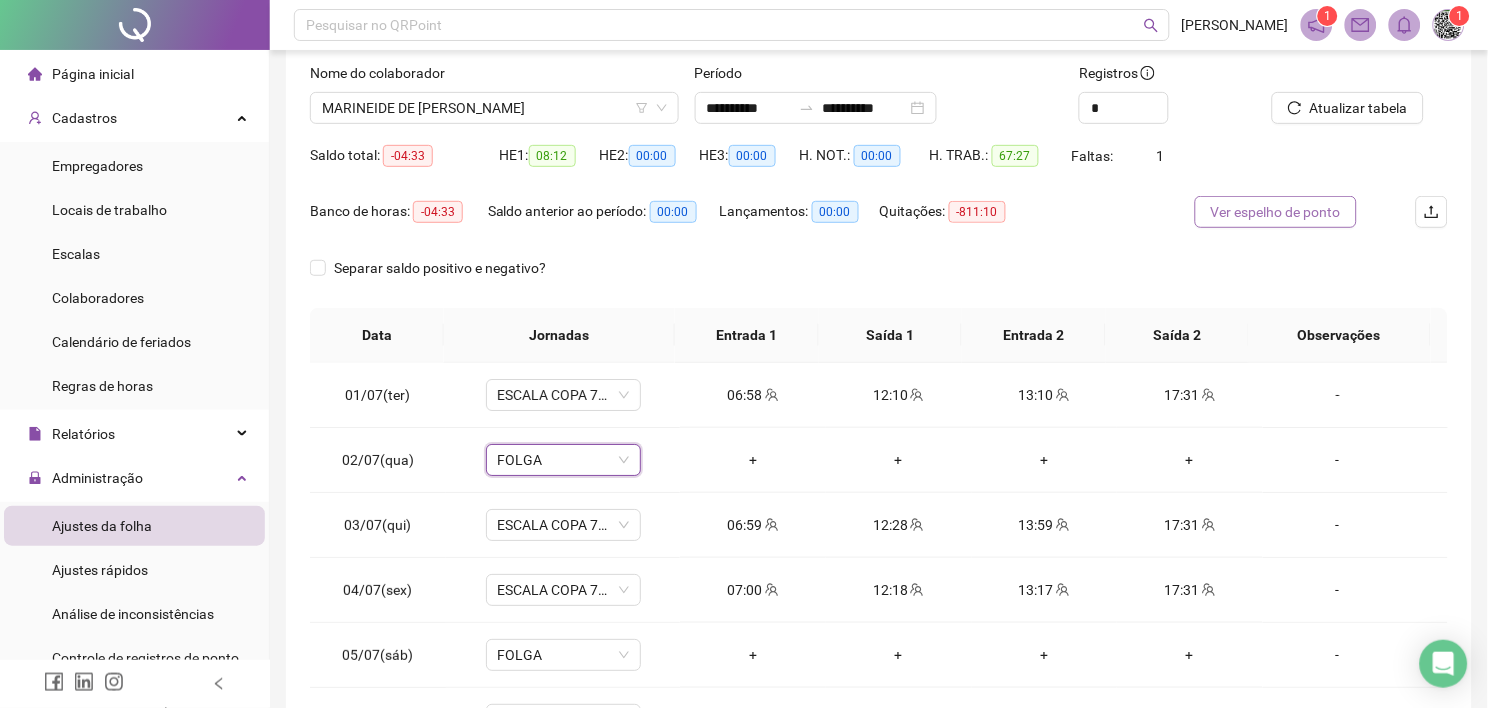 scroll, scrollTop: 0, scrollLeft: 0, axis: both 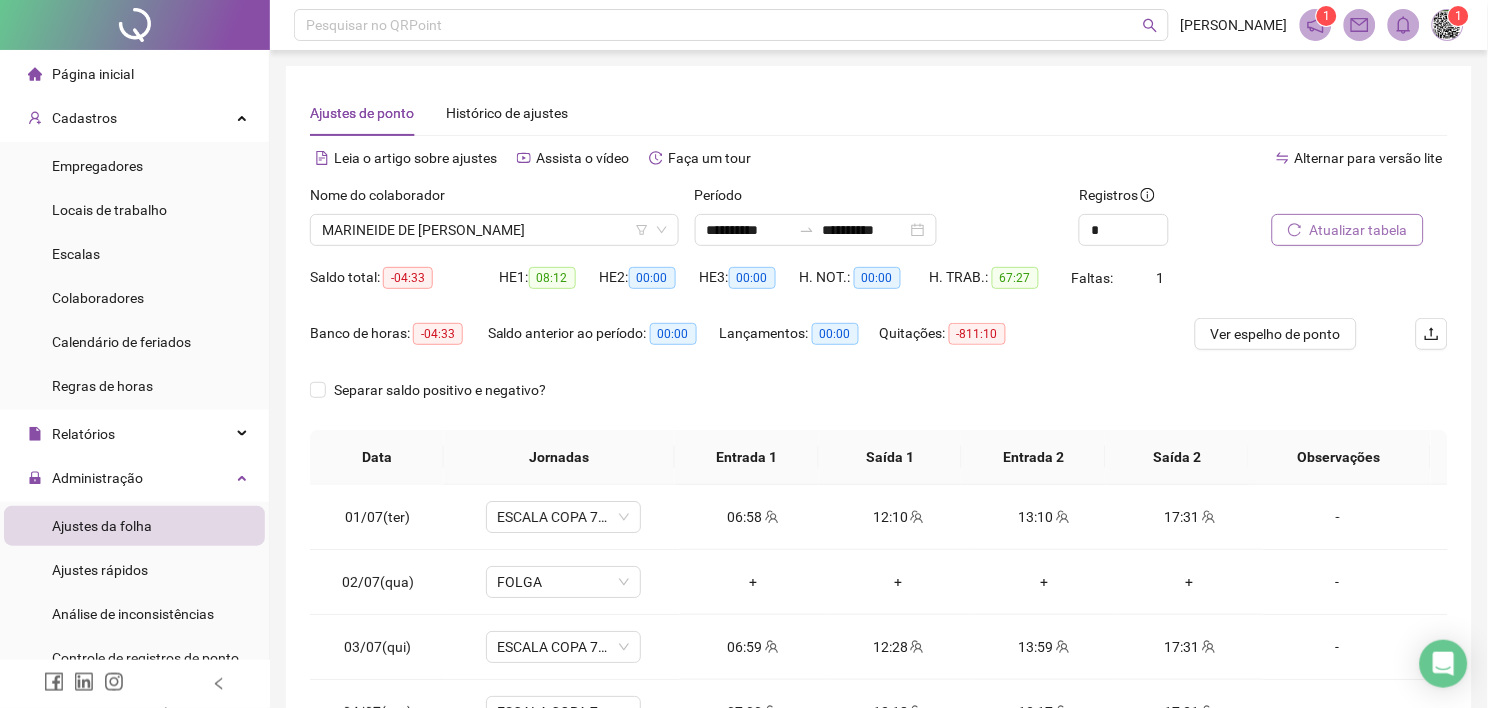 click on "Atualizar tabela" at bounding box center [1359, 230] 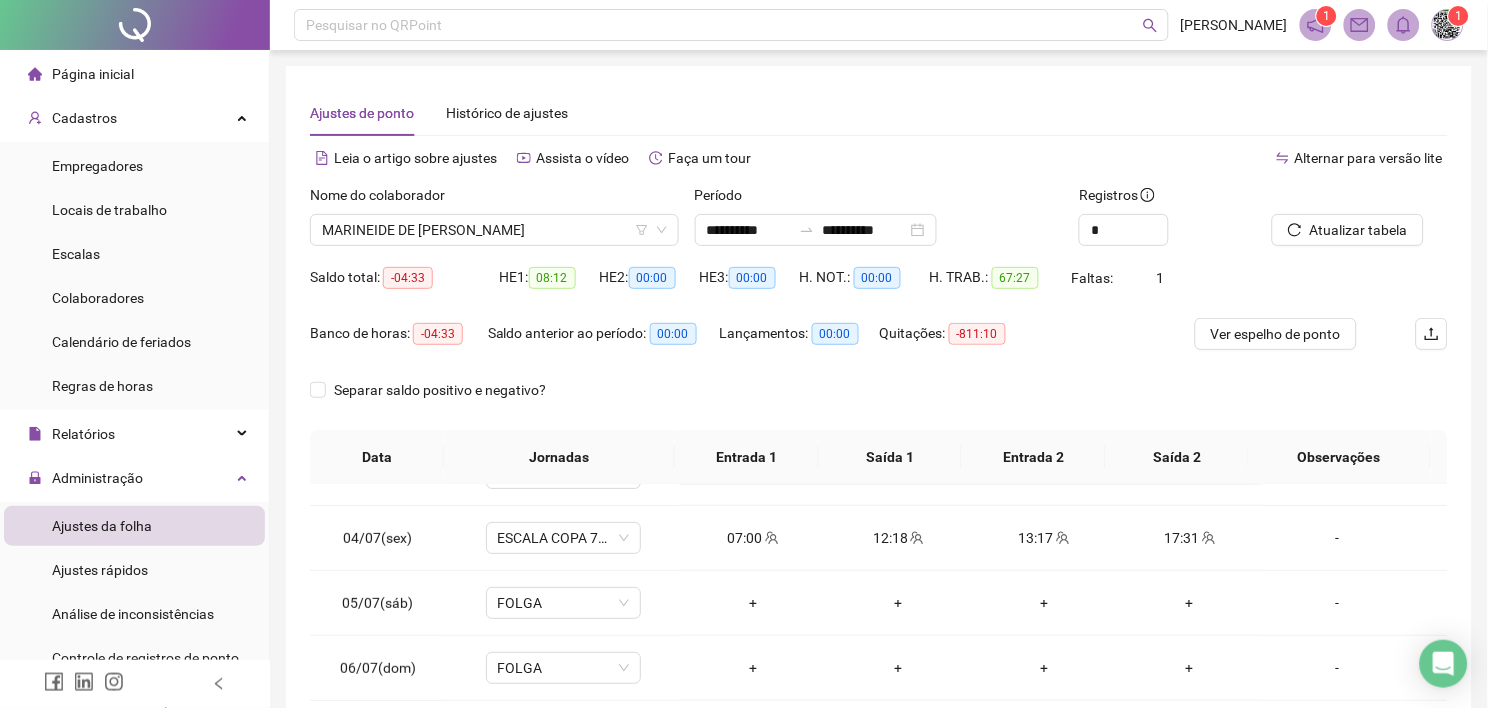 scroll, scrollTop: 444, scrollLeft: 0, axis: vertical 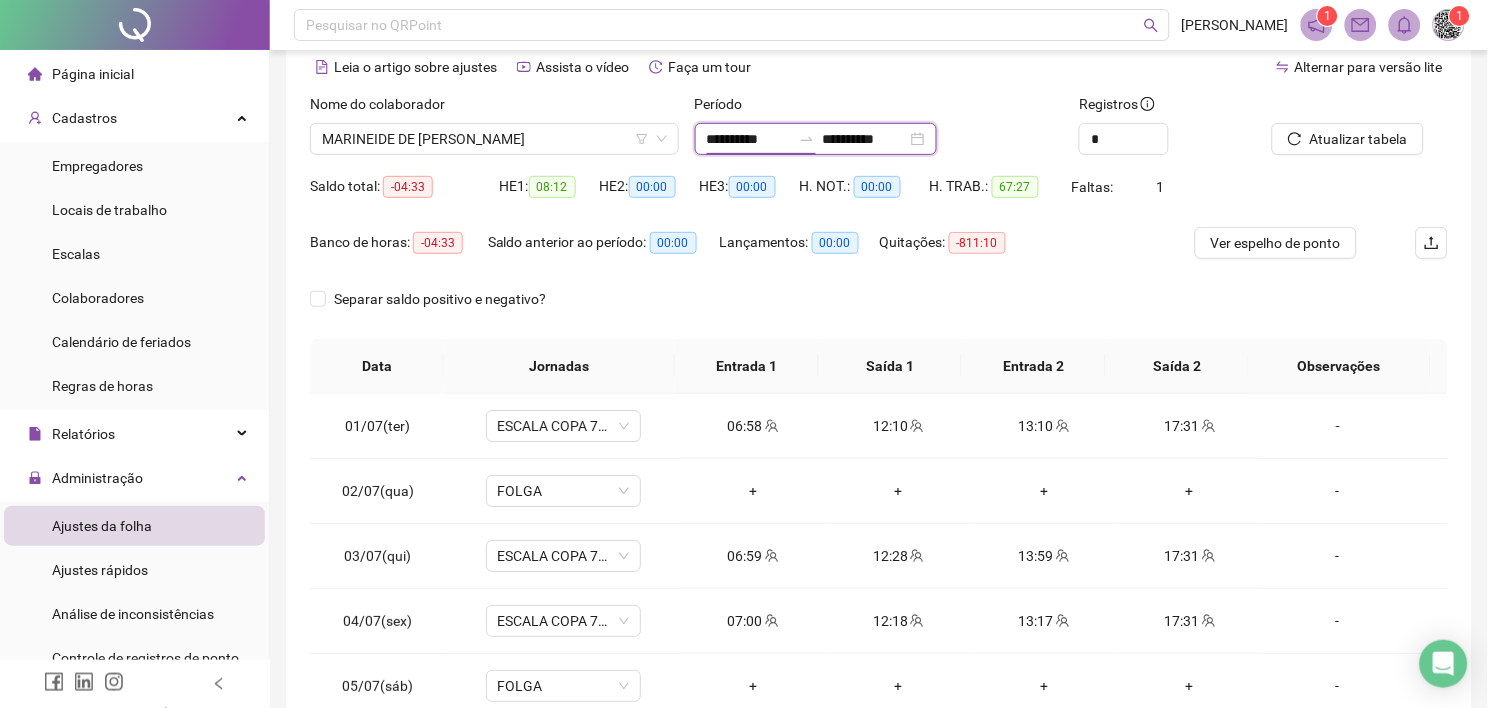 click on "**********" at bounding box center [749, 139] 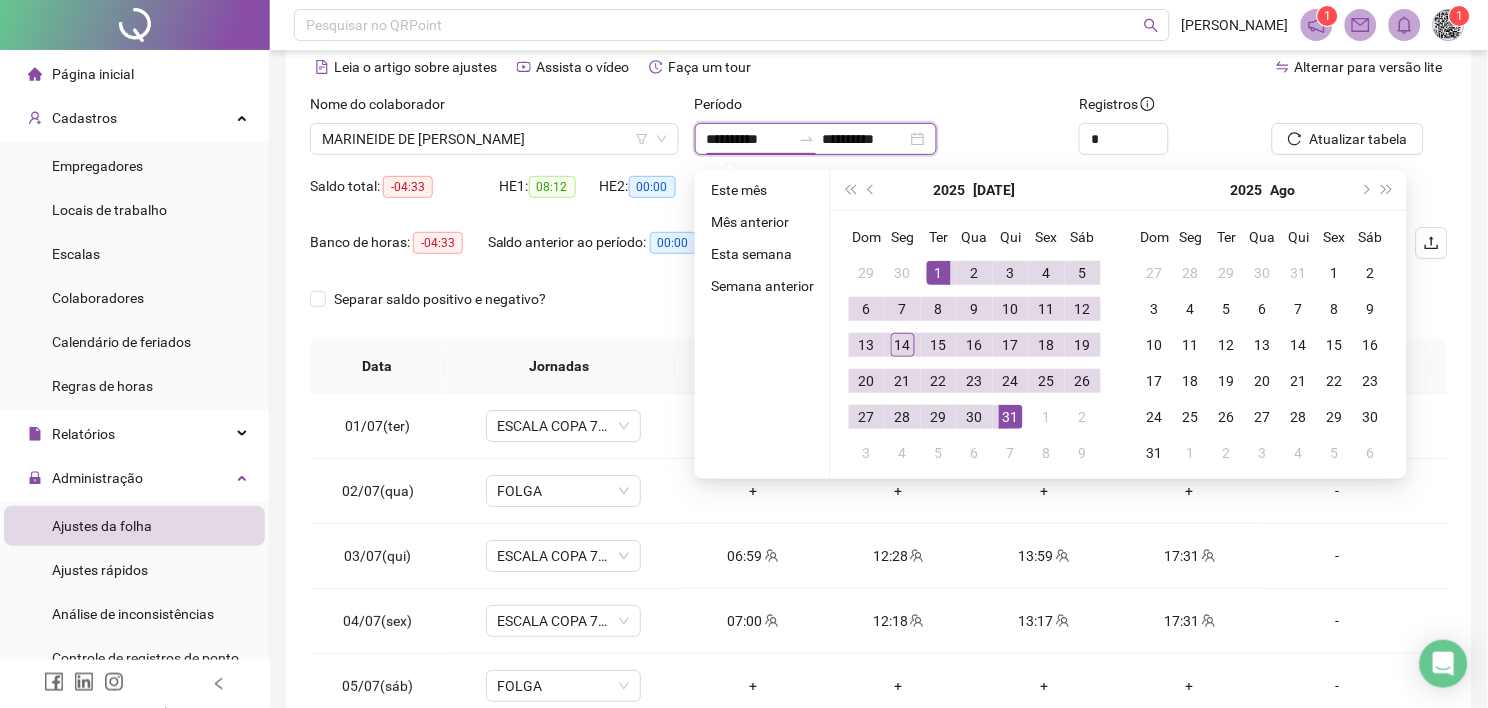 type on "**********" 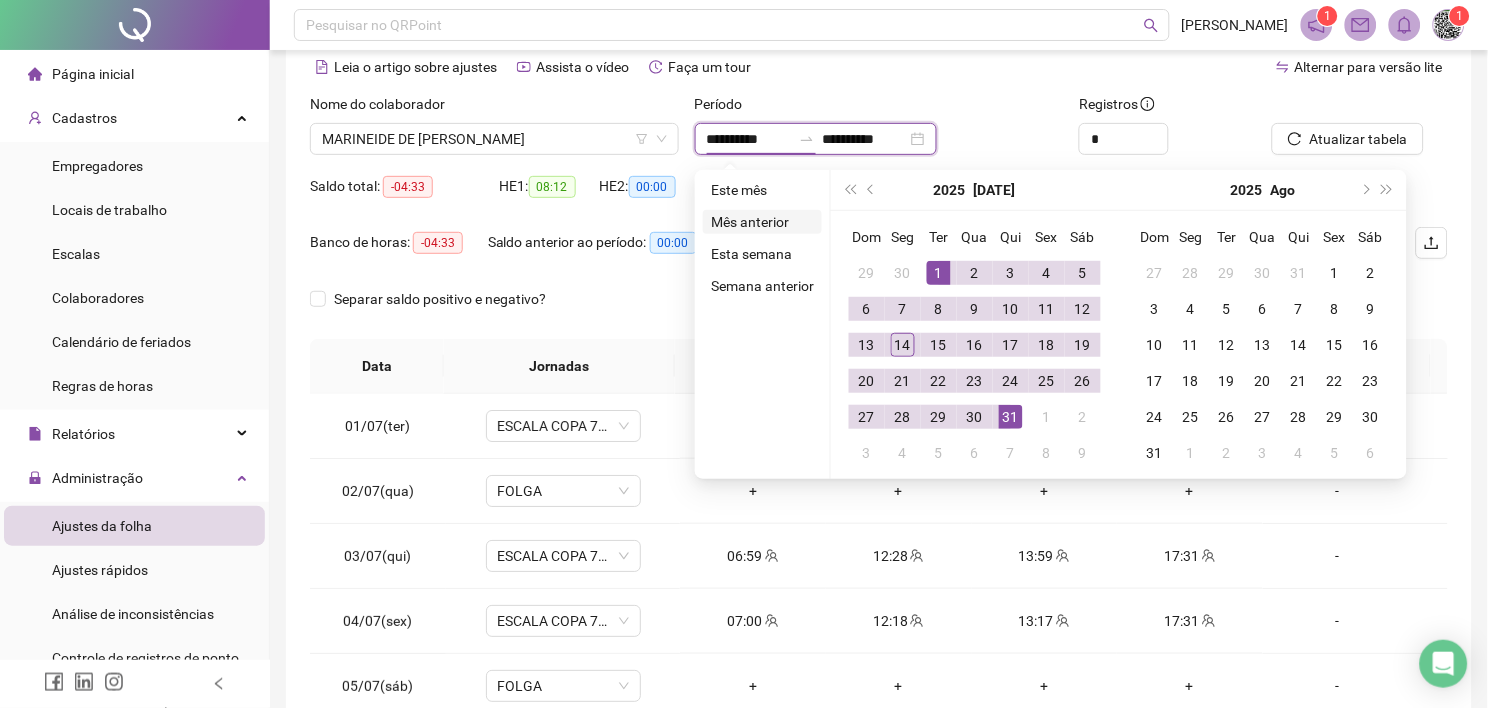 type on "**********" 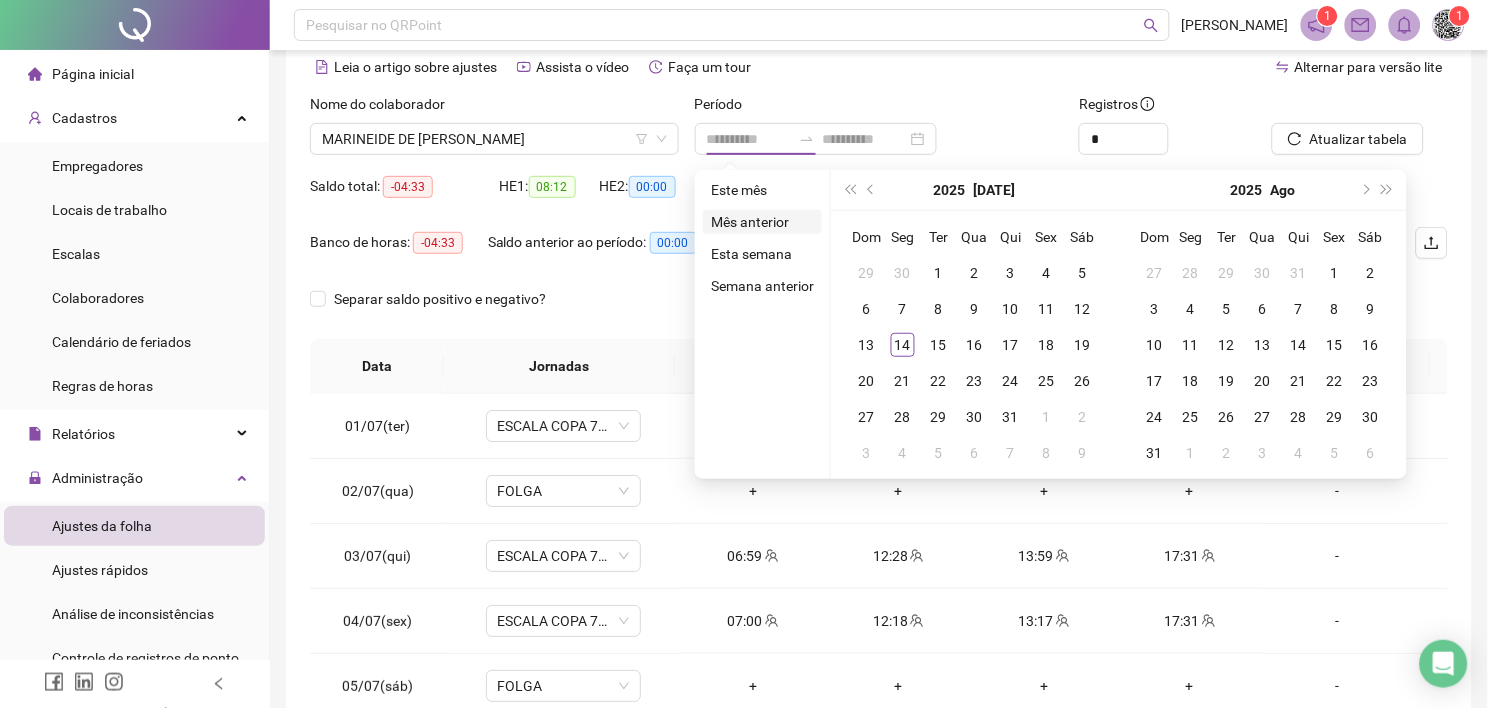 click on "Mês anterior" at bounding box center (762, 222) 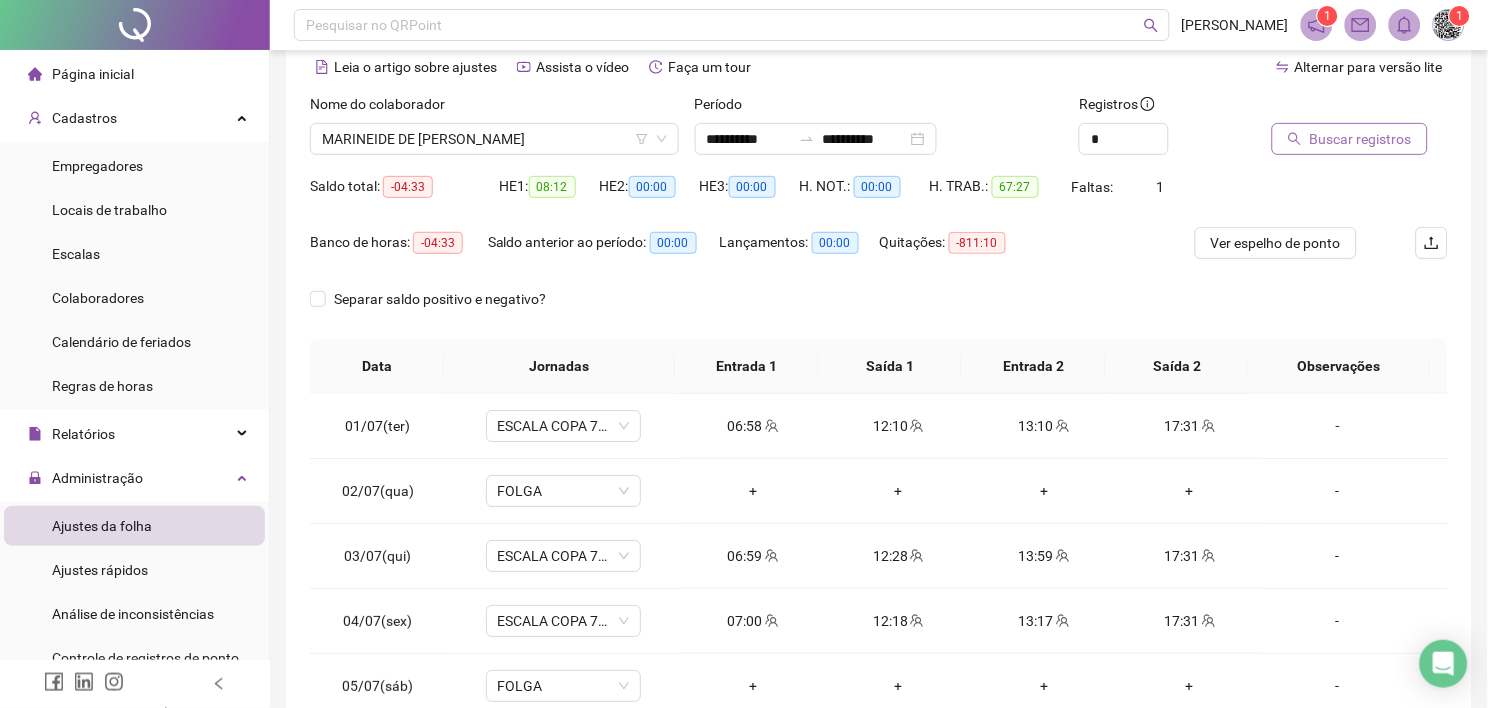 click on "Buscar registros" at bounding box center (1361, 139) 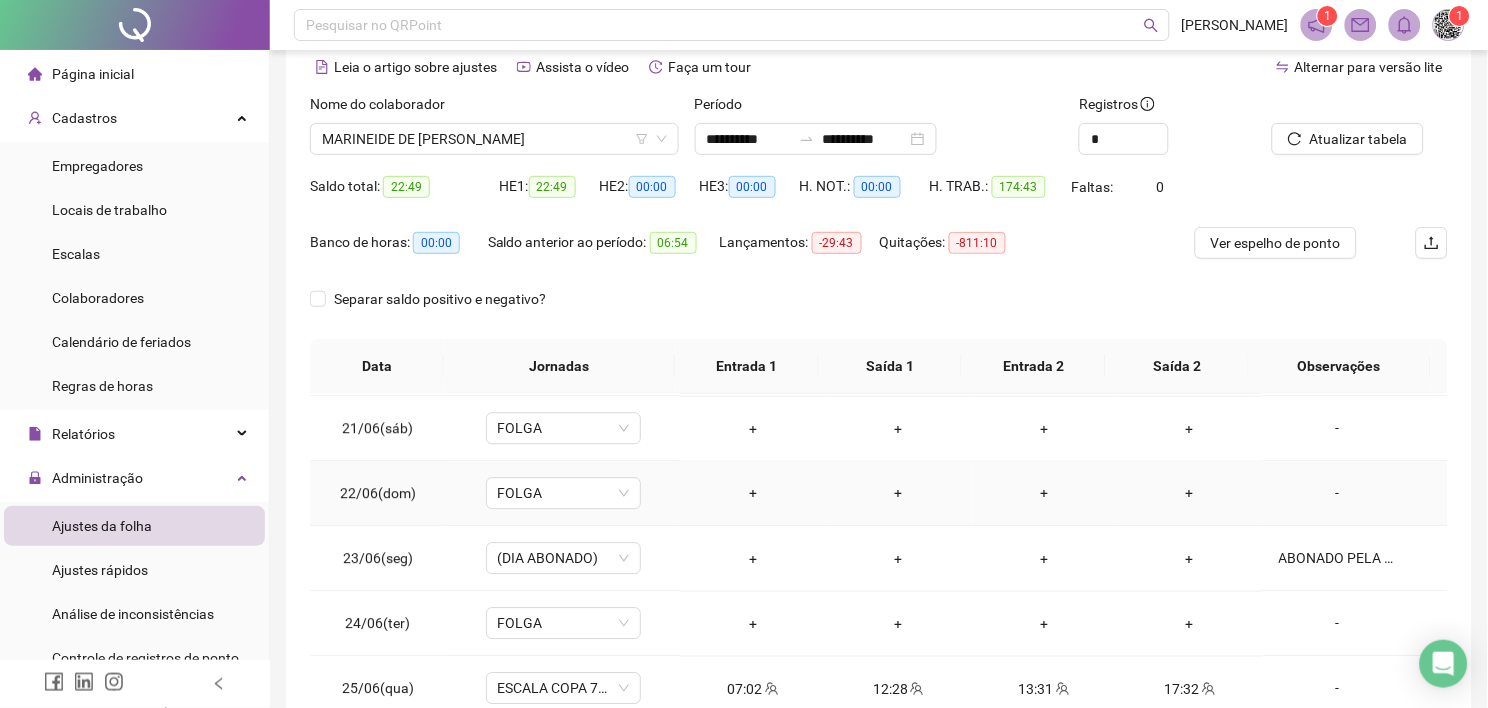 scroll, scrollTop: 1333, scrollLeft: 0, axis: vertical 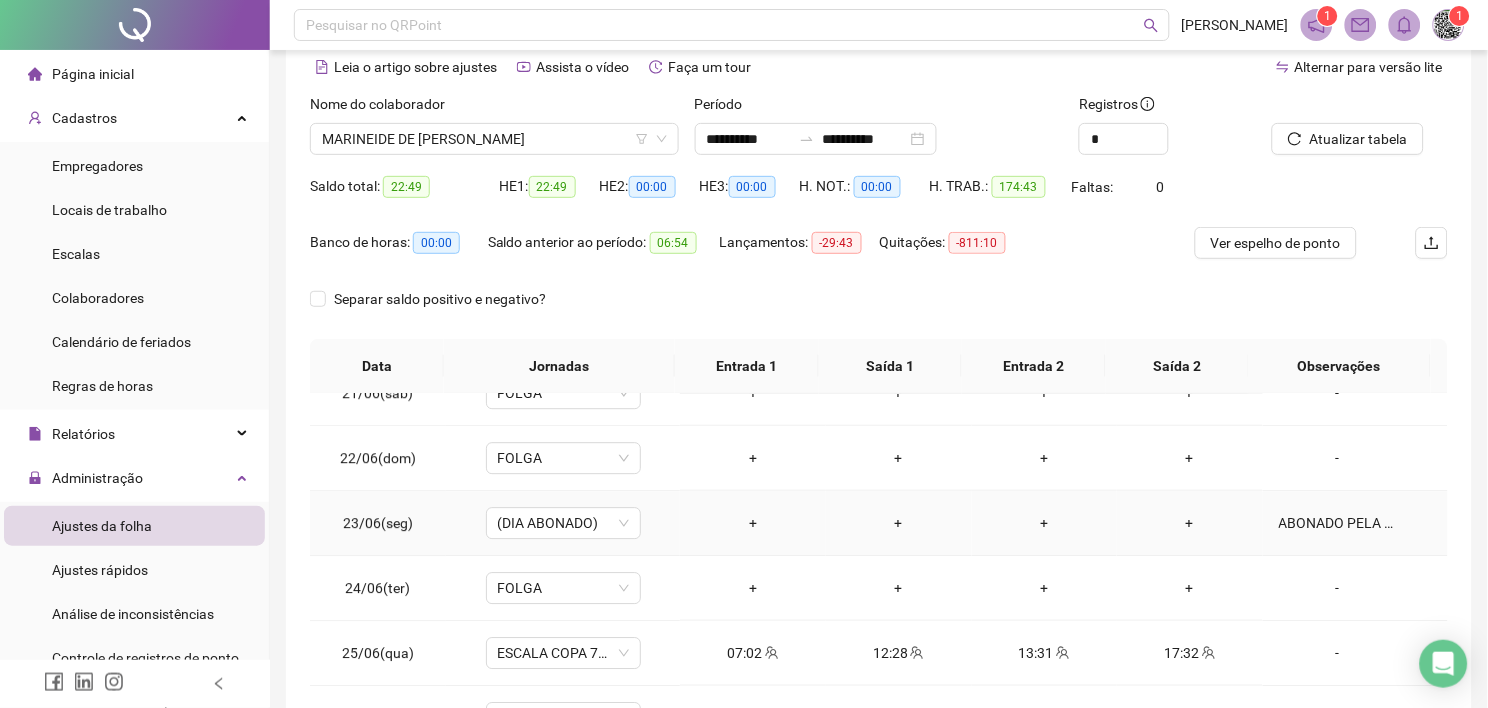 click on "ABONADO PELA EMPRESA" at bounding box center (1338, 523) 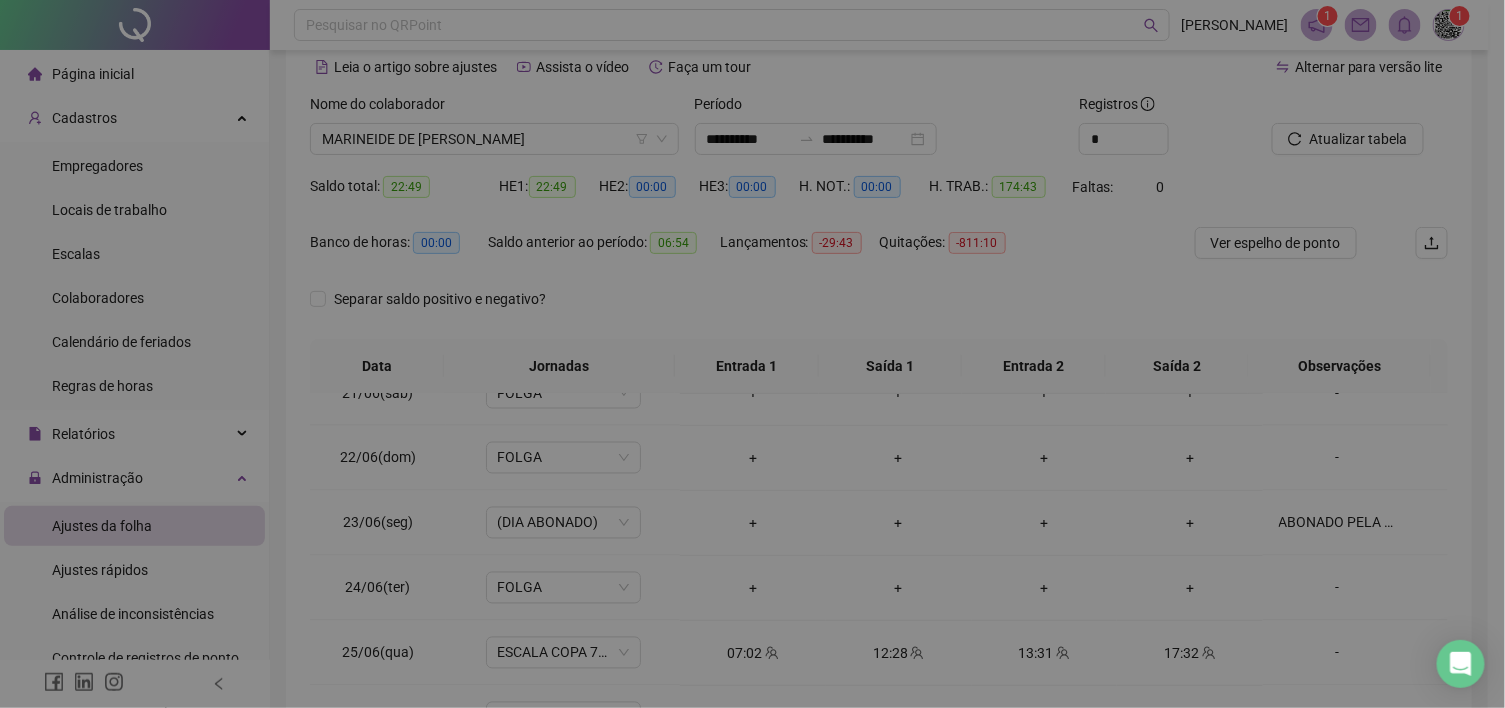 type on "**********" 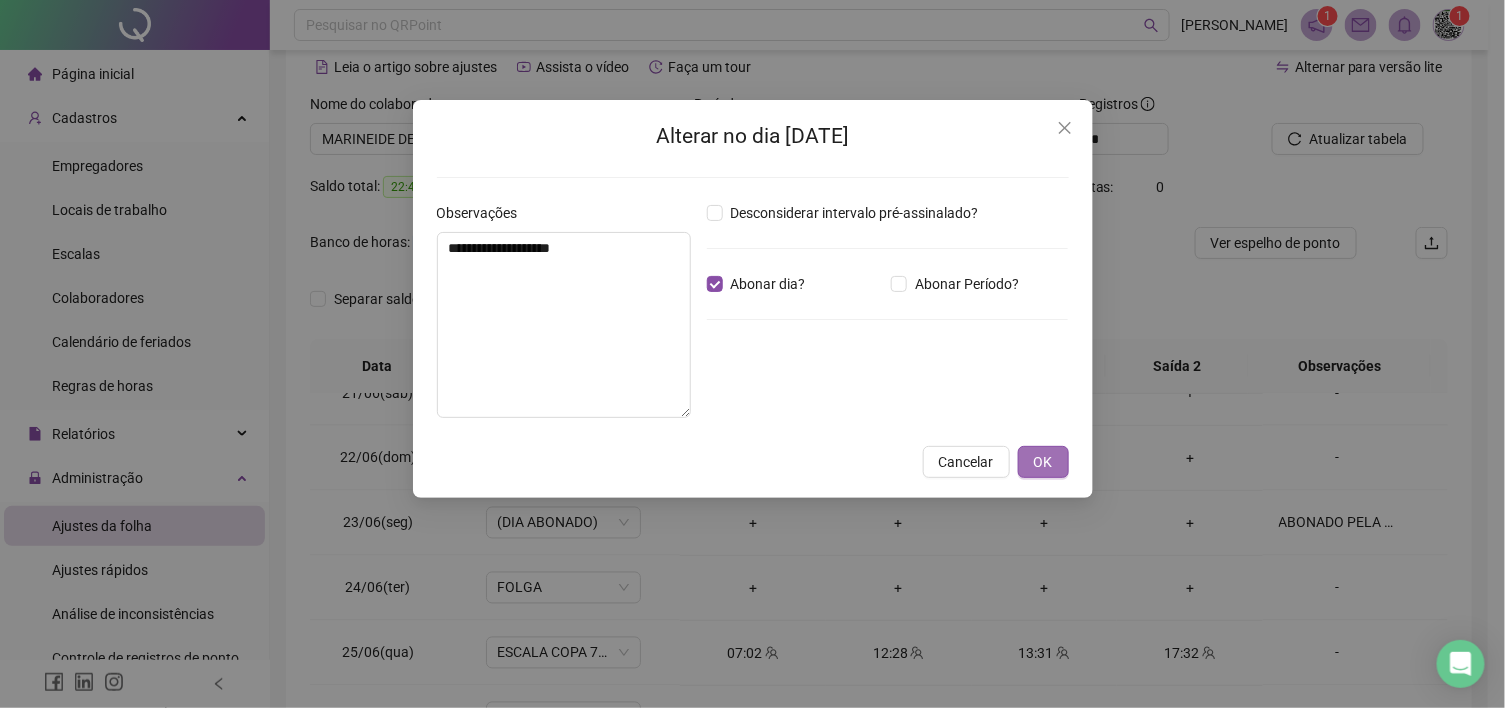 click on "OK" at bounding box center [1043, 462] 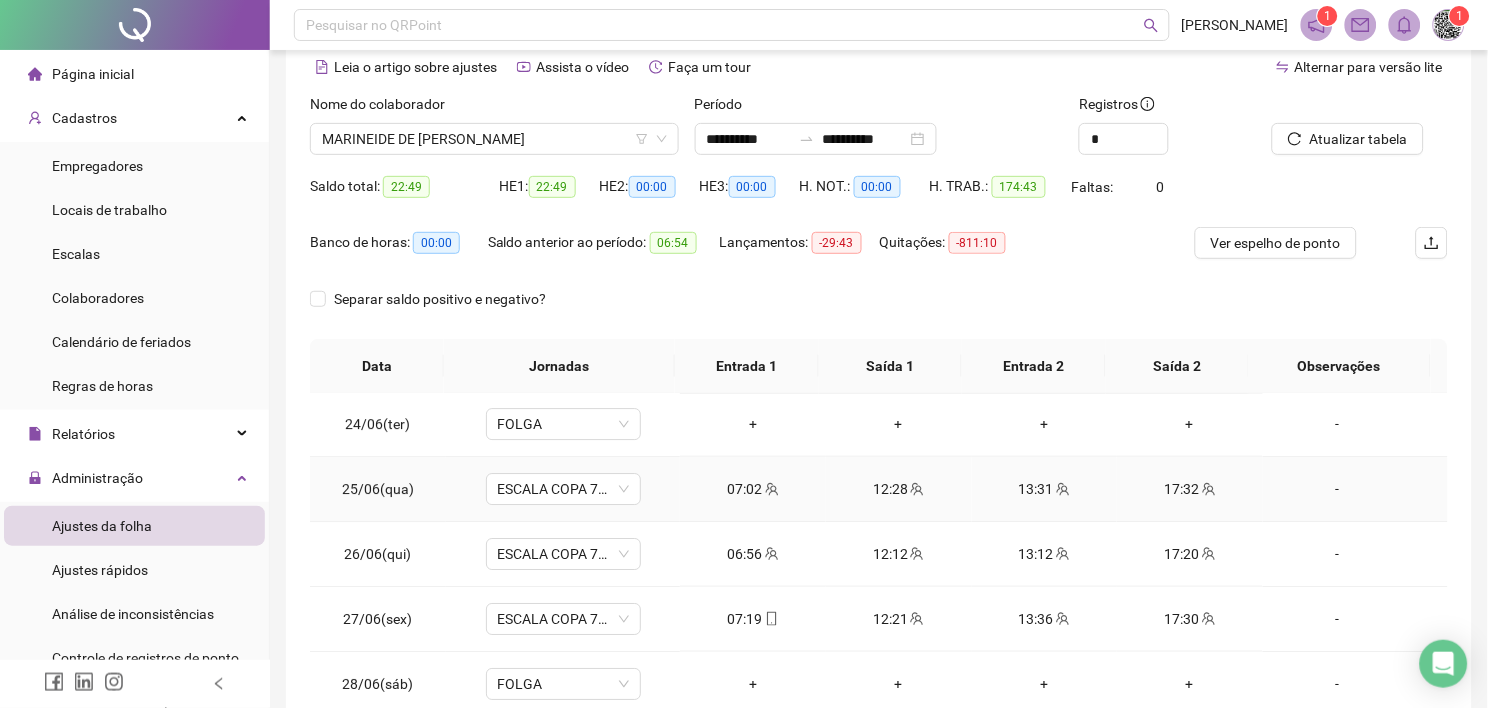scroll, scrollTop: 1525, scrollLeft: 0, axis: vertical 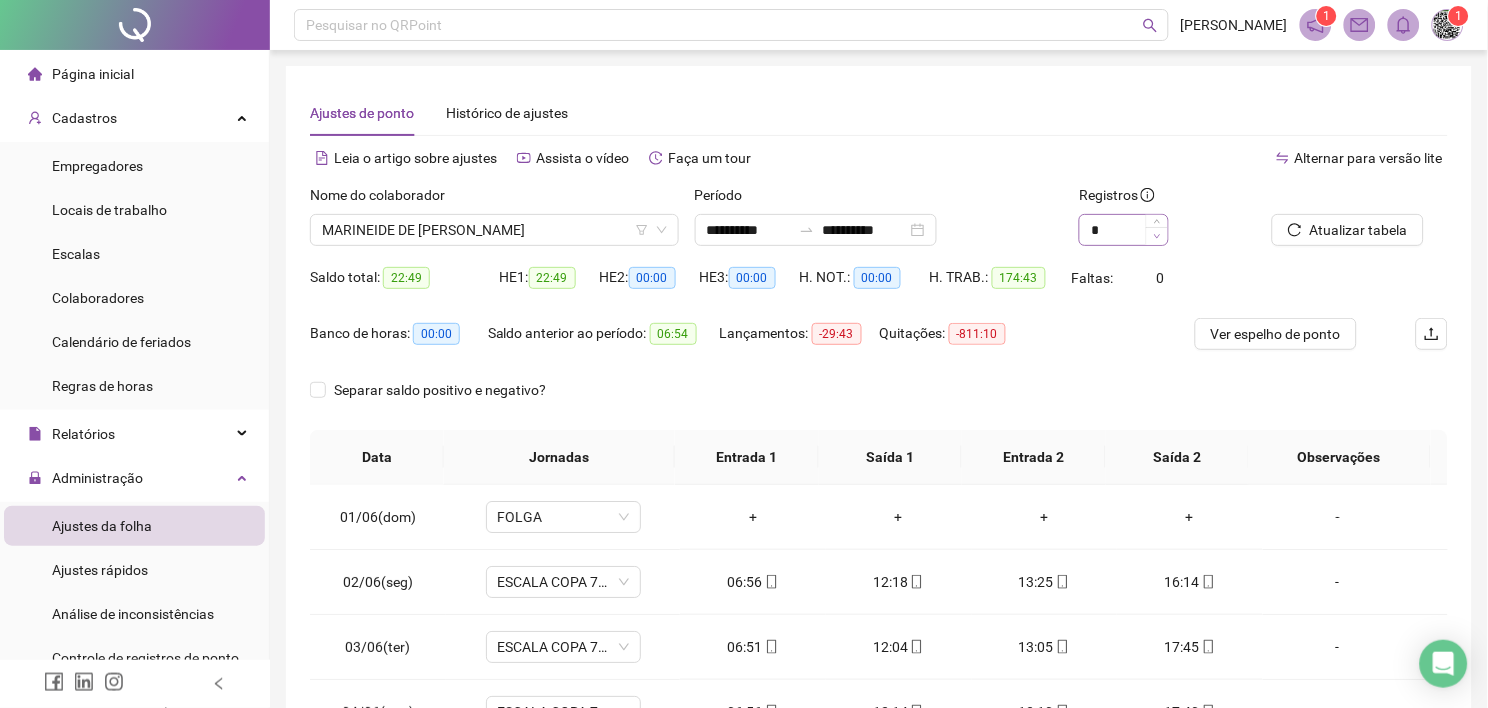 click at bounding box center (1157, 236) 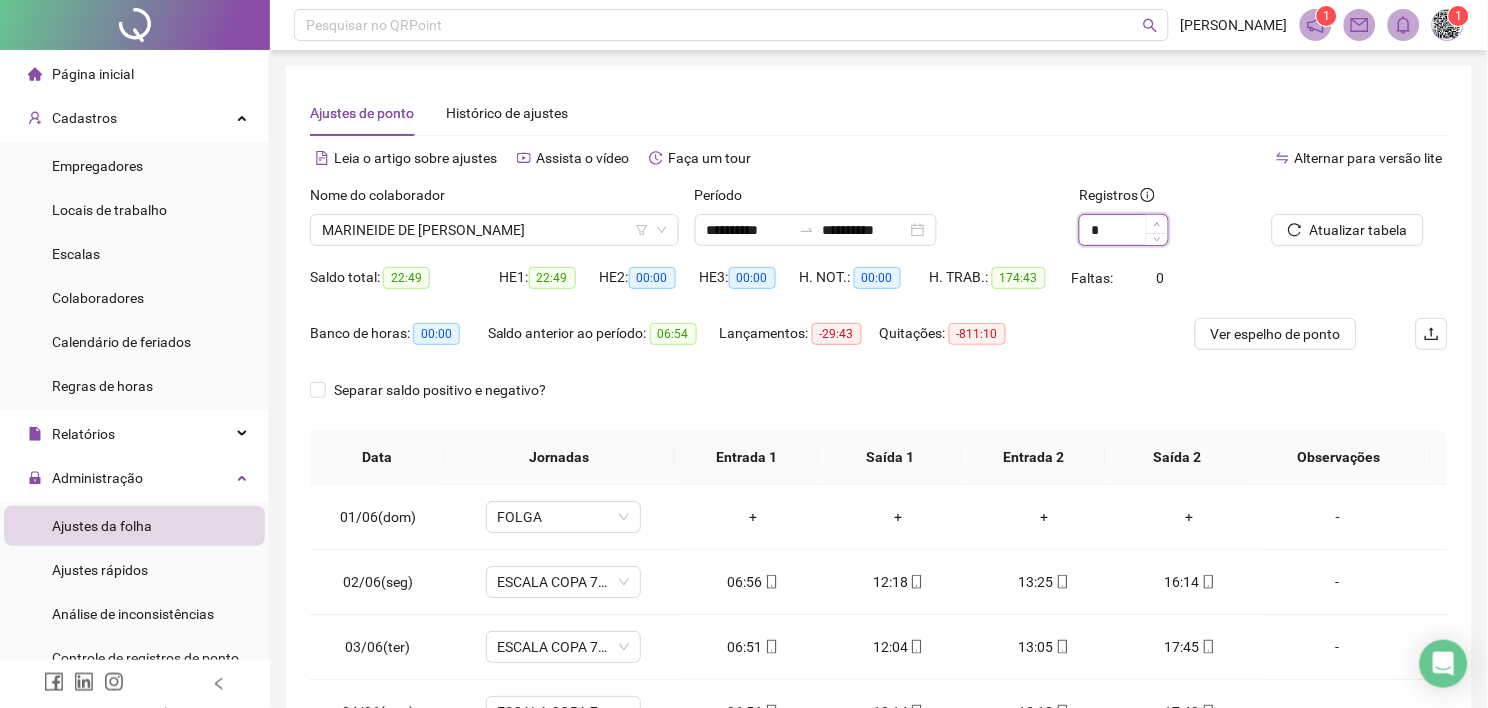 click 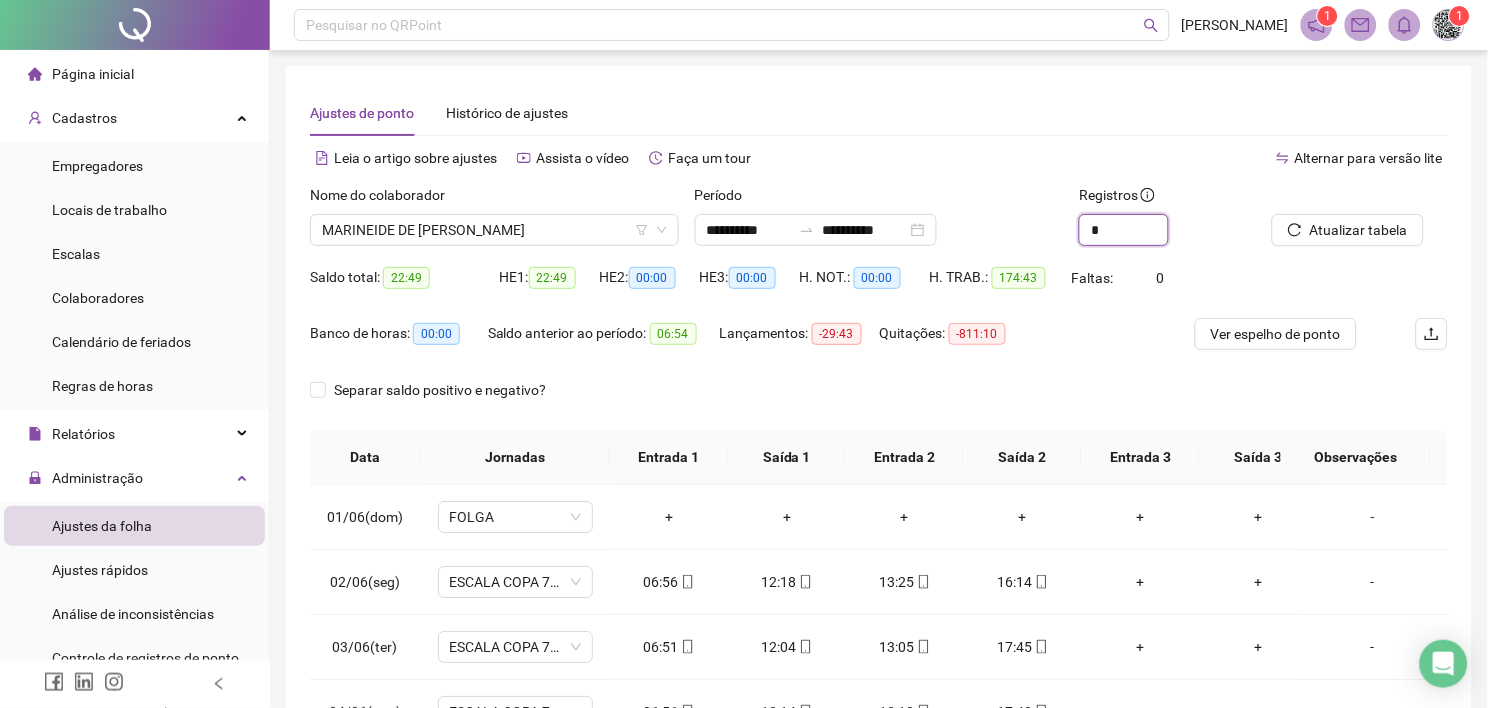 scroll, scrollTop: 222, scrollLeft: 0, axis: vertical 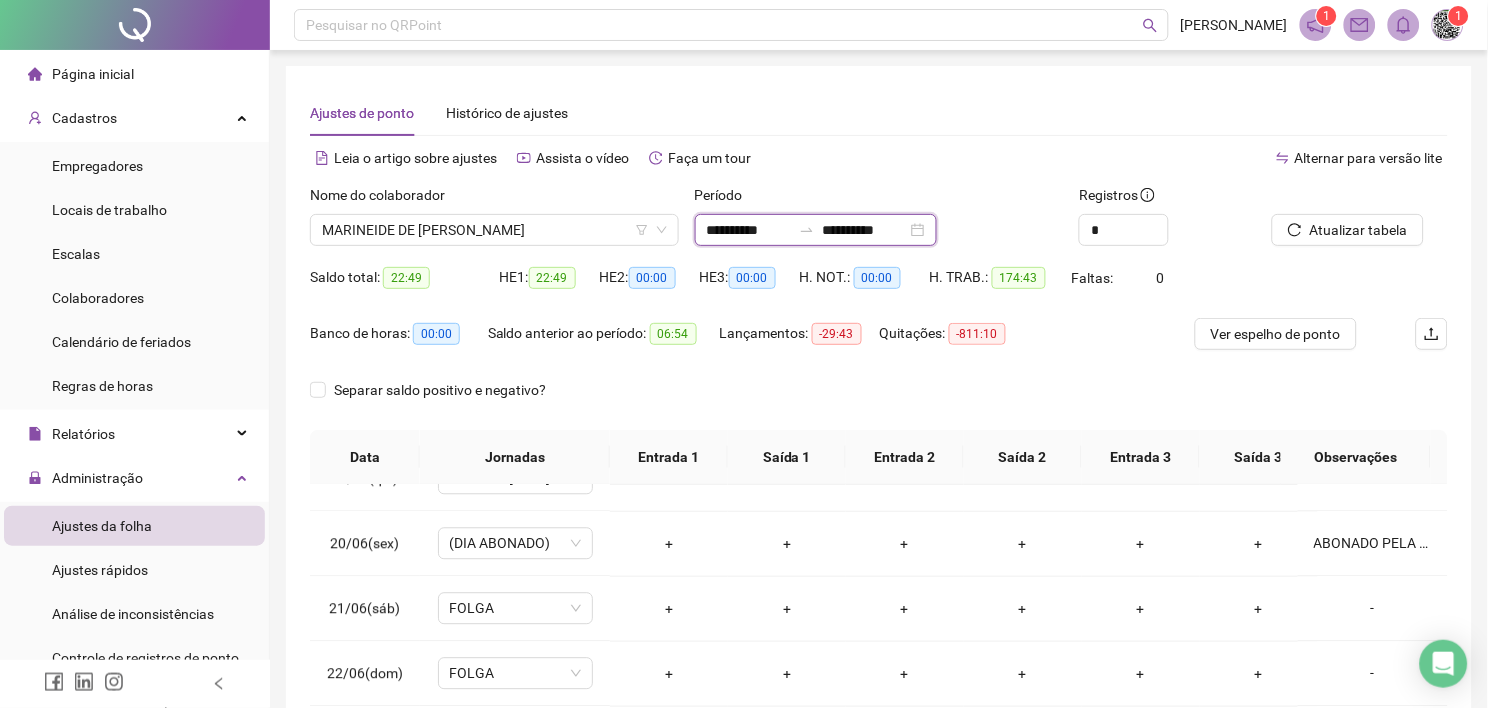 click on "**********" at bounding box center [749, 230] 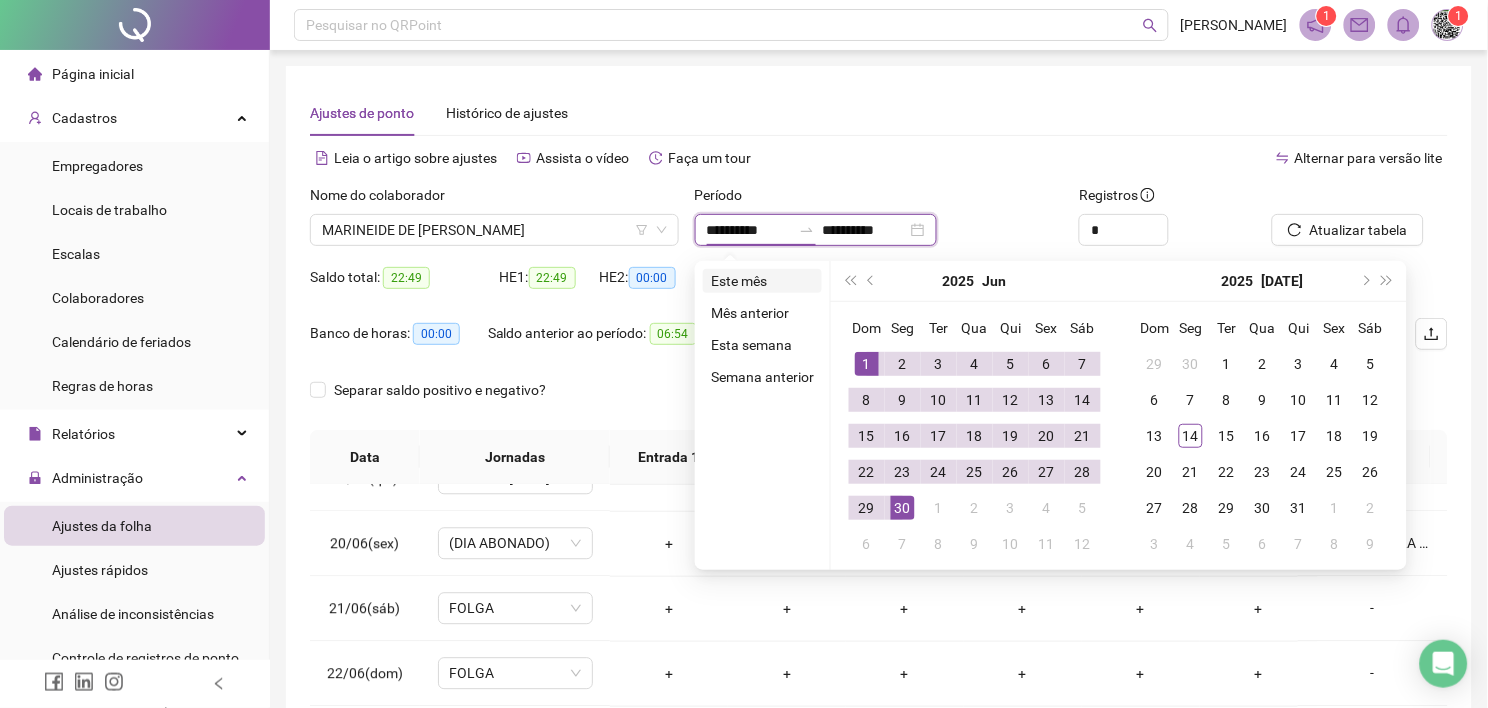 type on "**********" 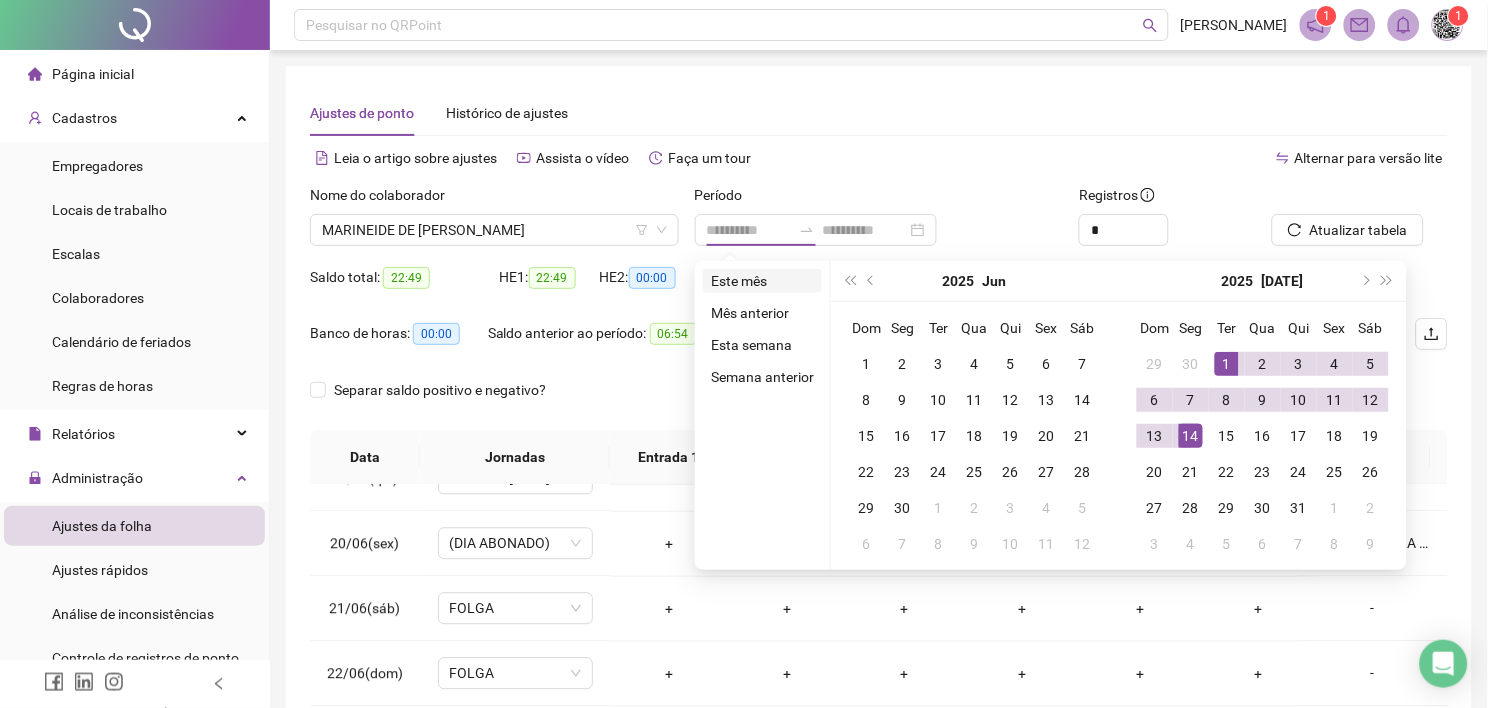 click on "Este mês" at bounding box center [762, 281] 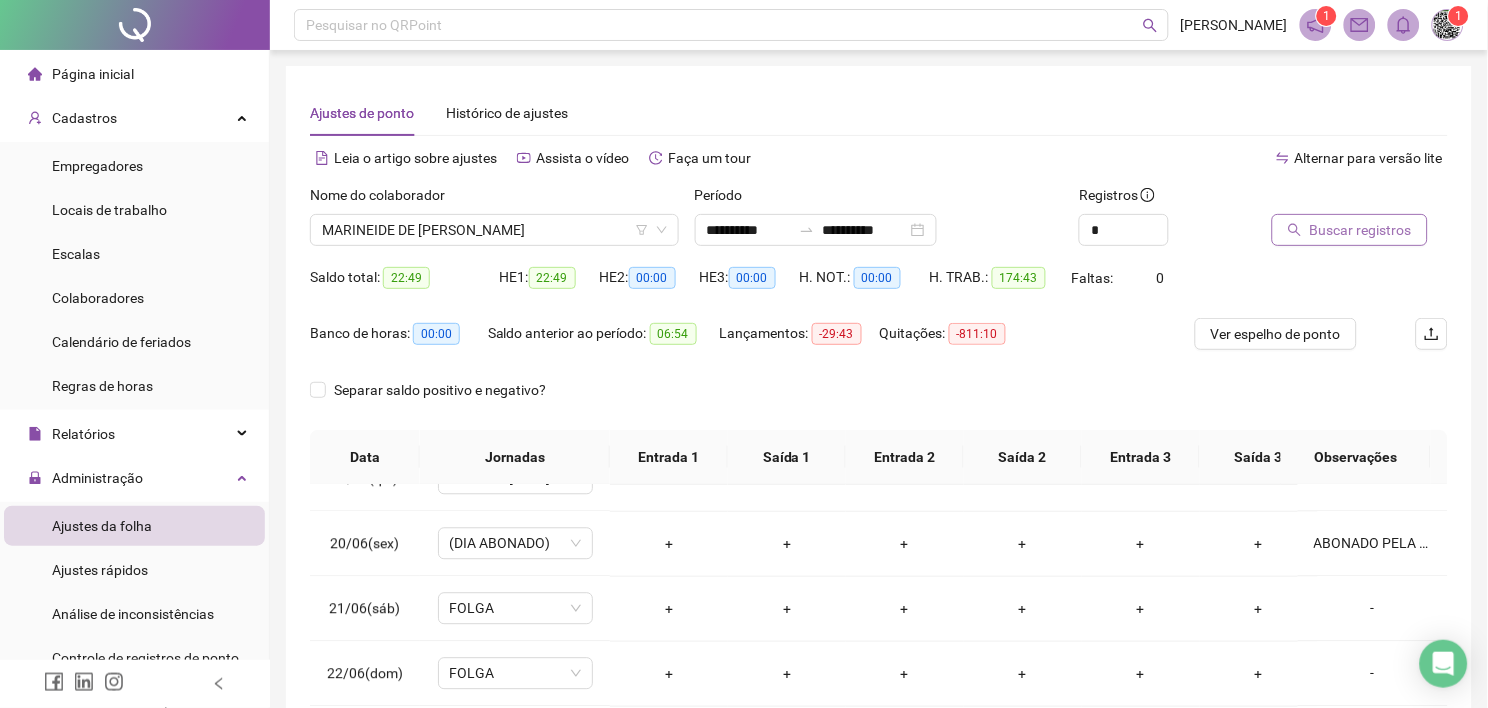 click on "Buscar registros" at bounding box center (1361, 230) 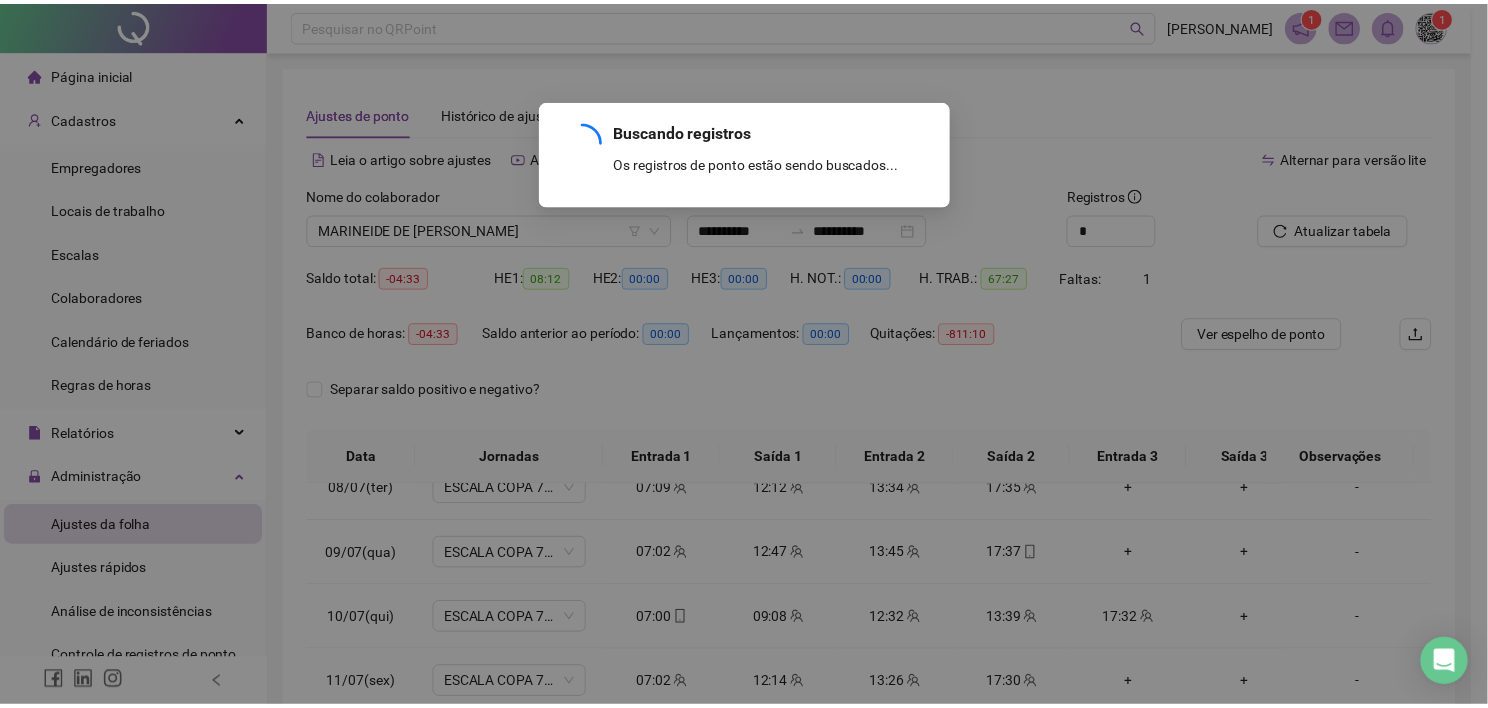 scroll, scrollTop: 501, scrollLeft: 0, axis: vertical 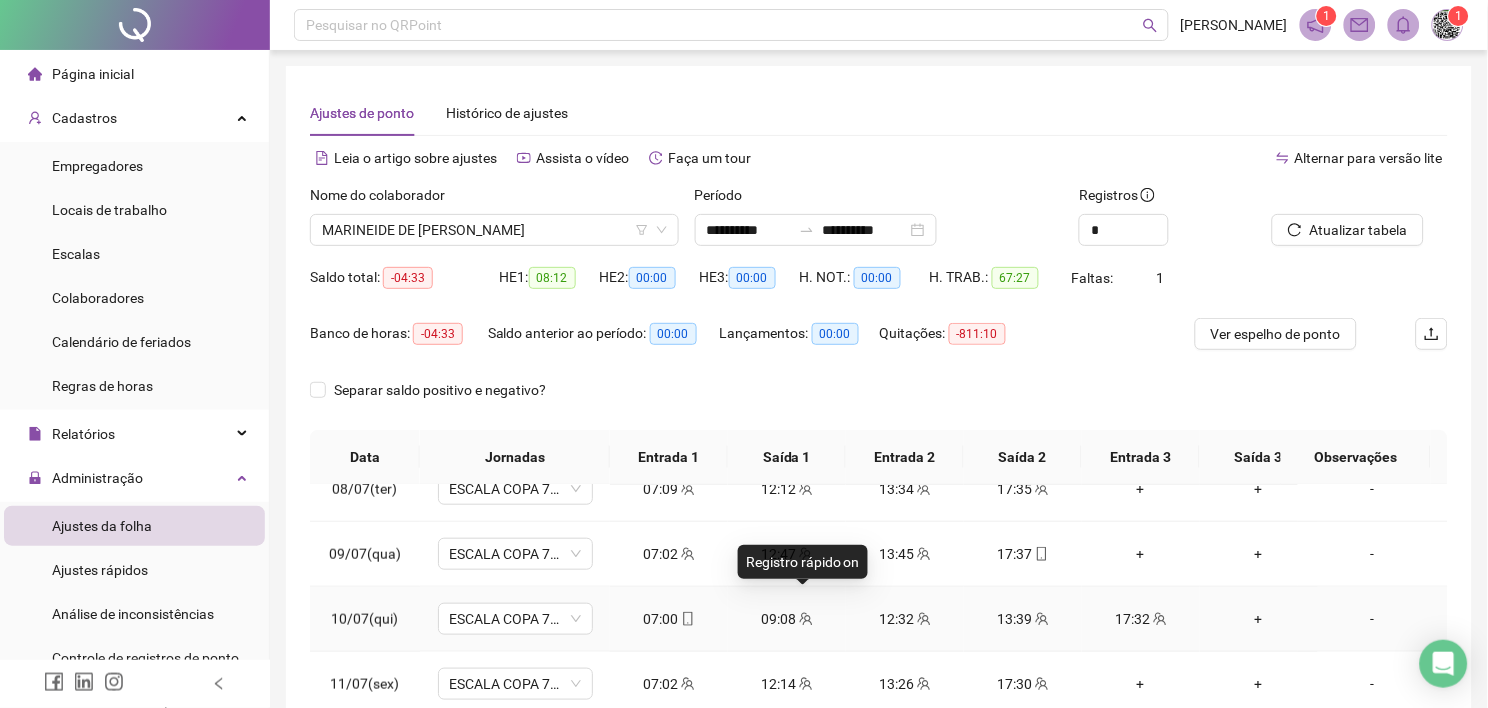 click 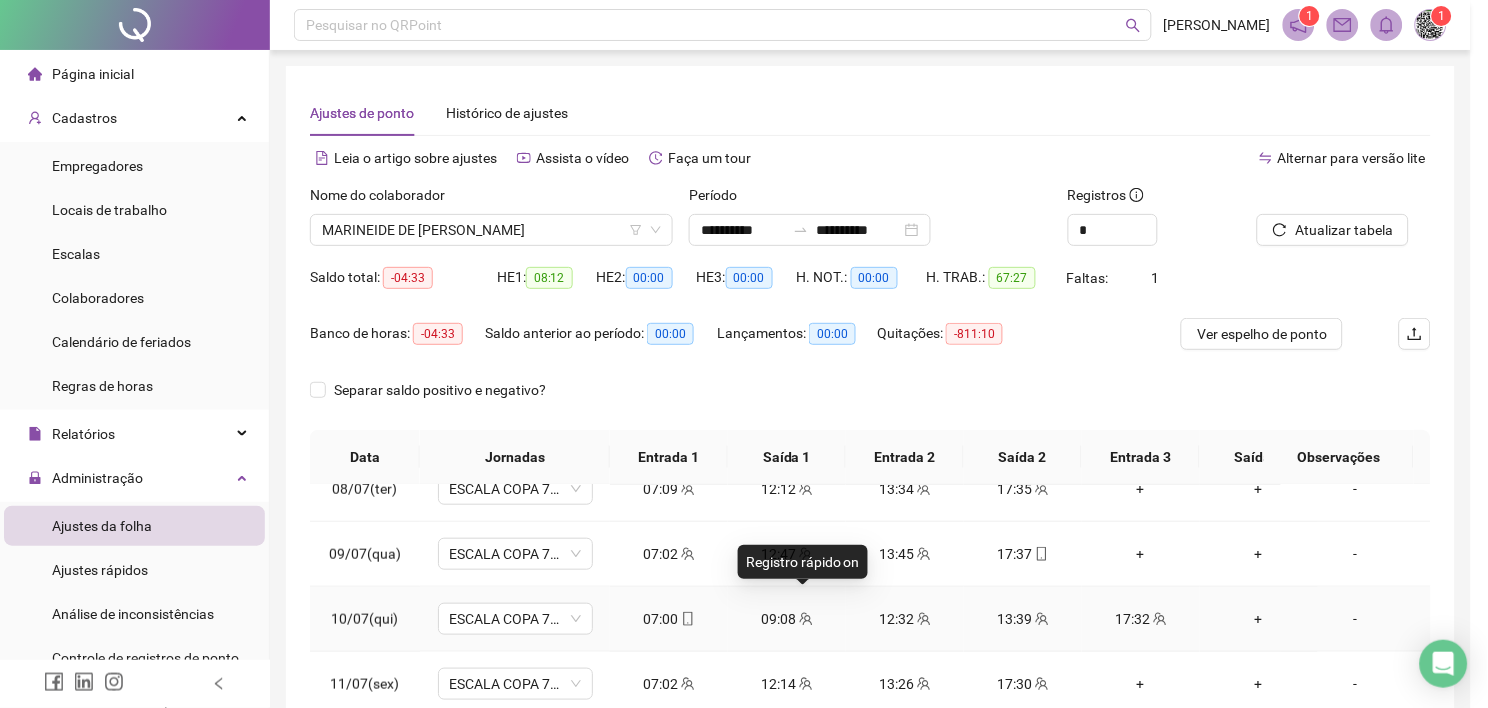 type on "**********" 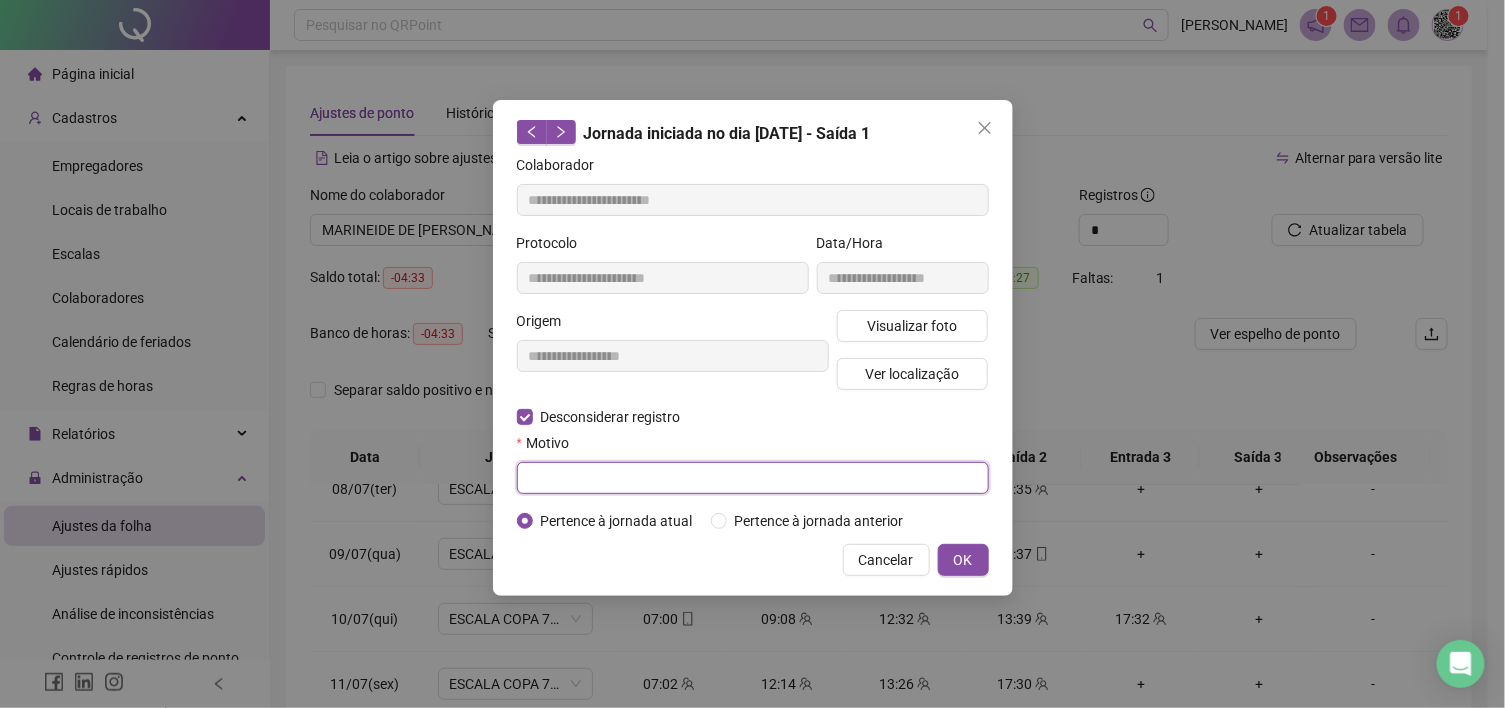 click at bounding box center (753, 478) 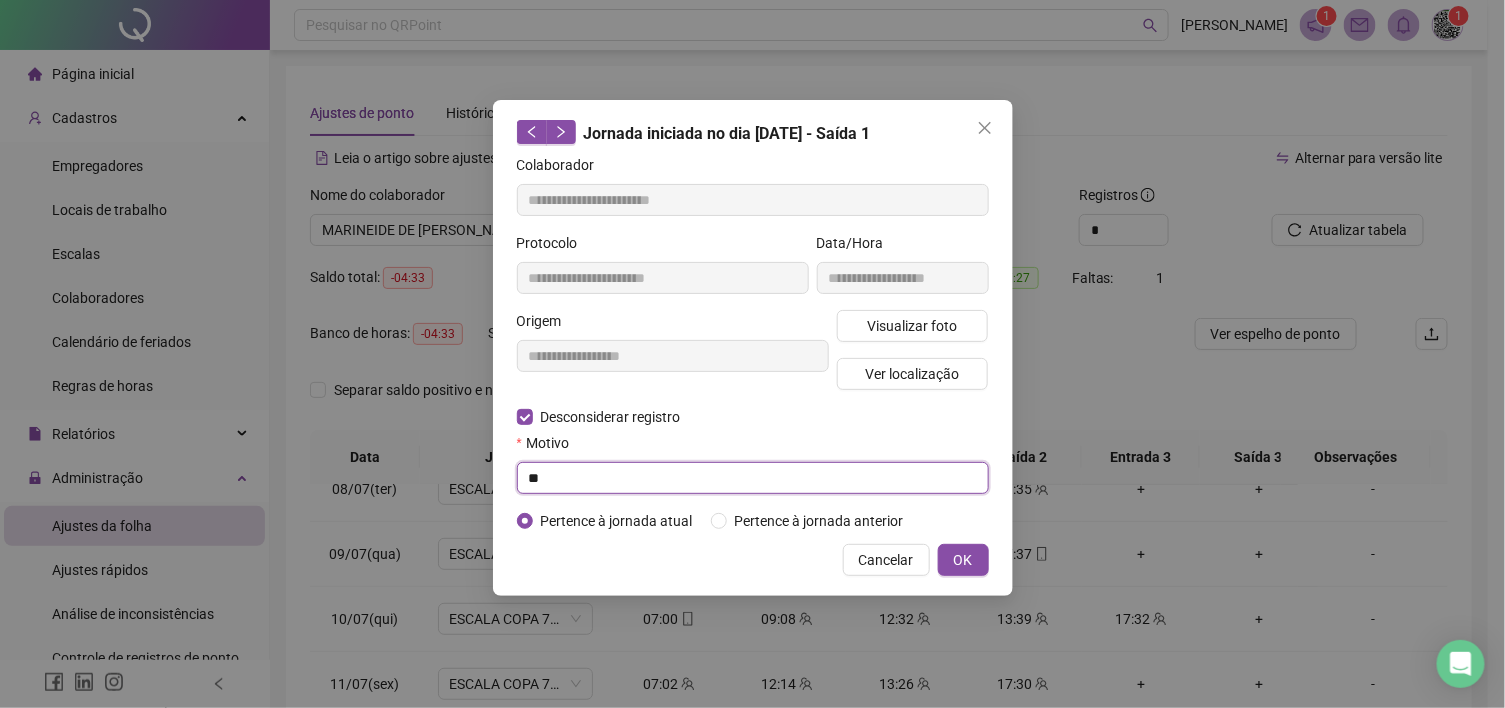 type on "*" 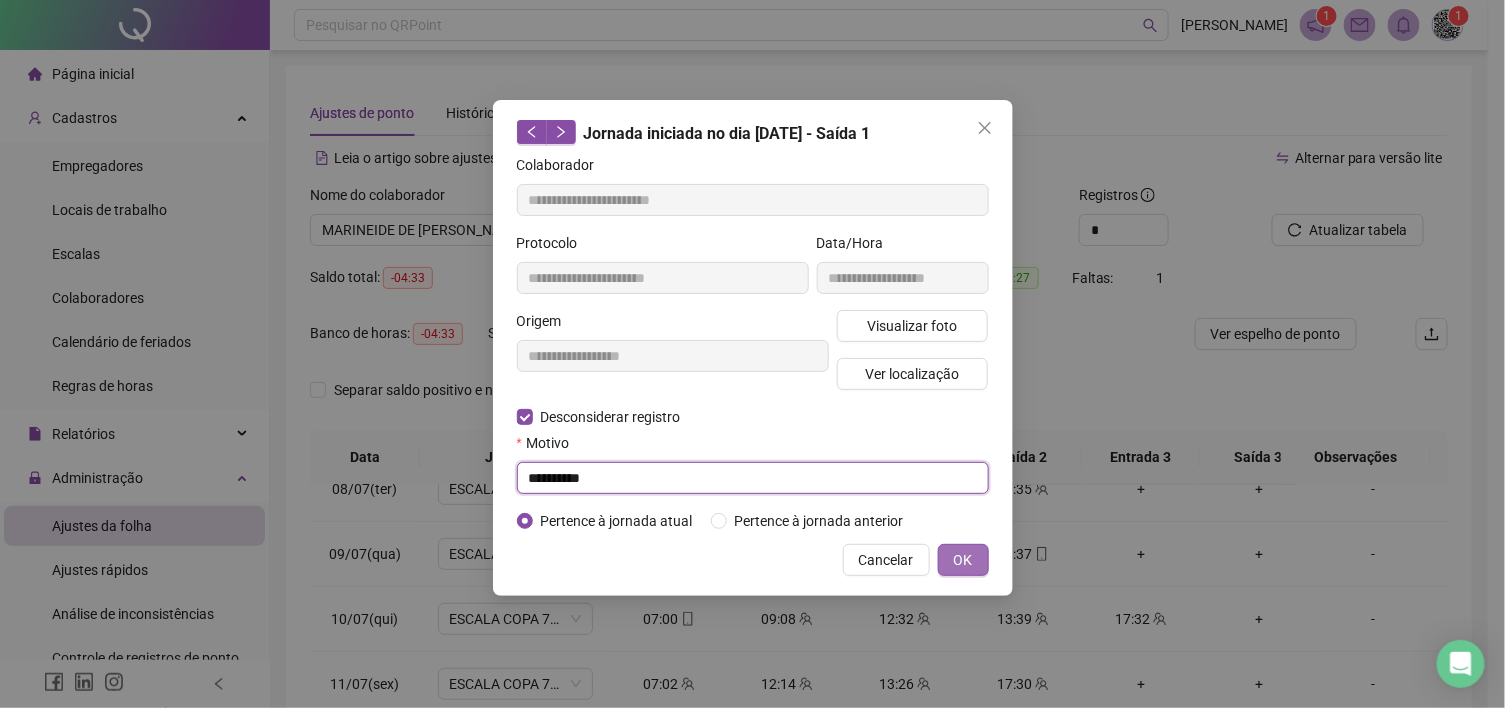 type on "**********" 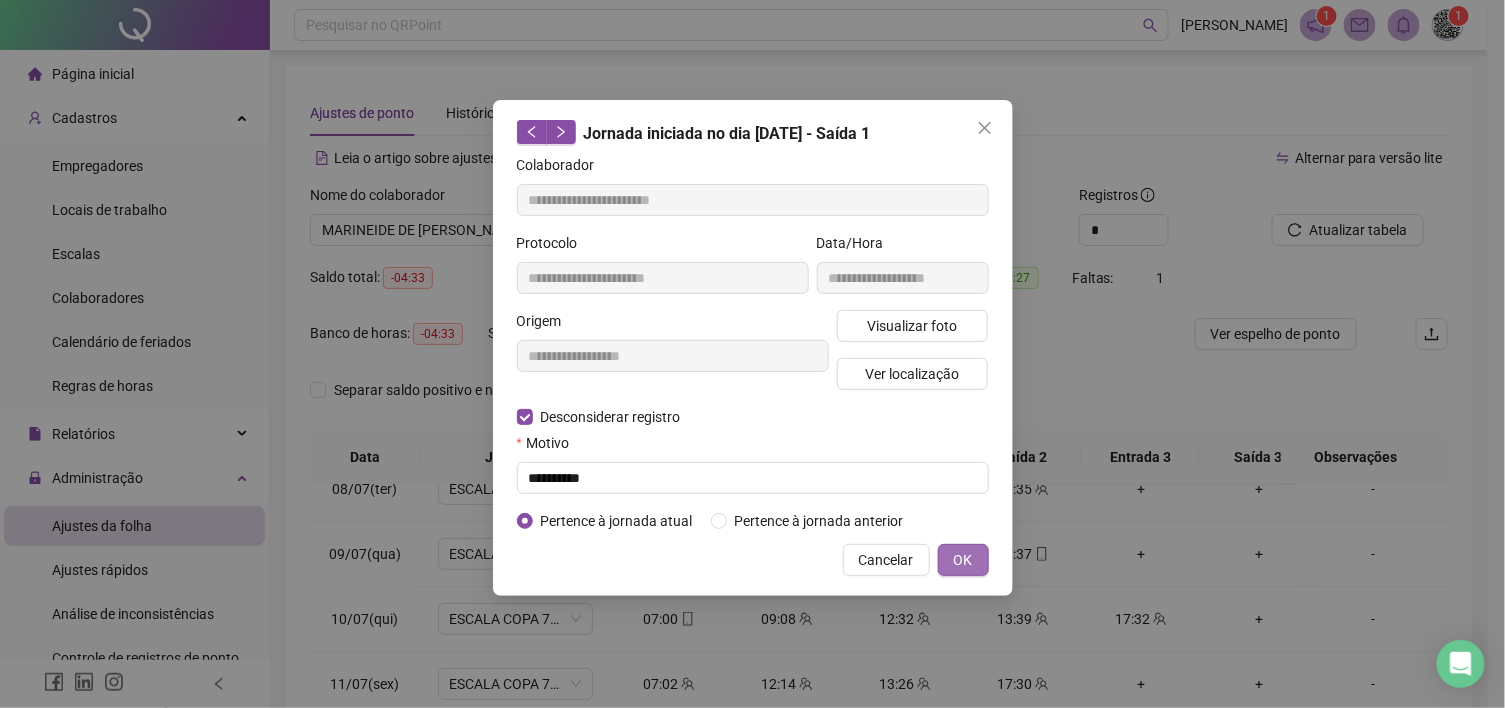 click on "OK" at bounding box center [963, 560] 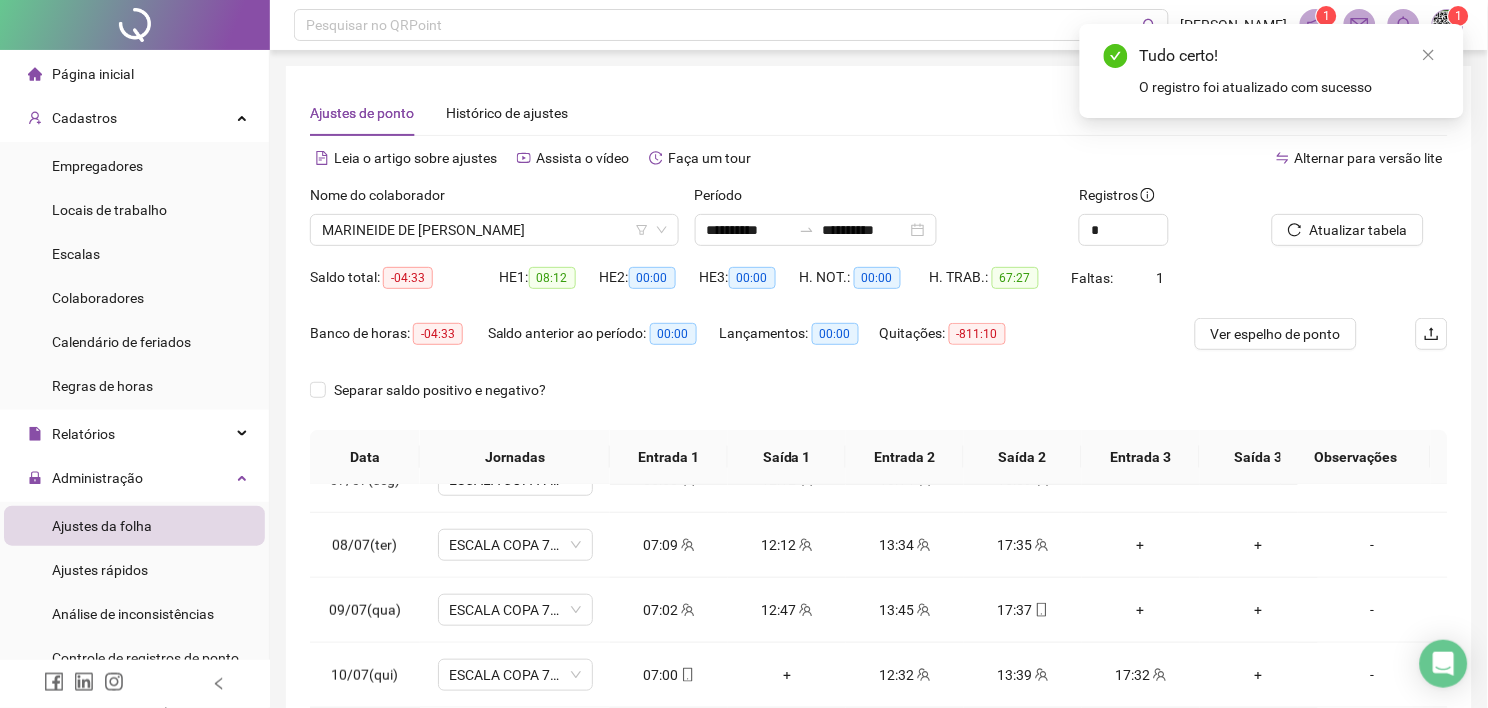 scroll, scrollTop: 390, scrollLeft: 0, axis: vertical 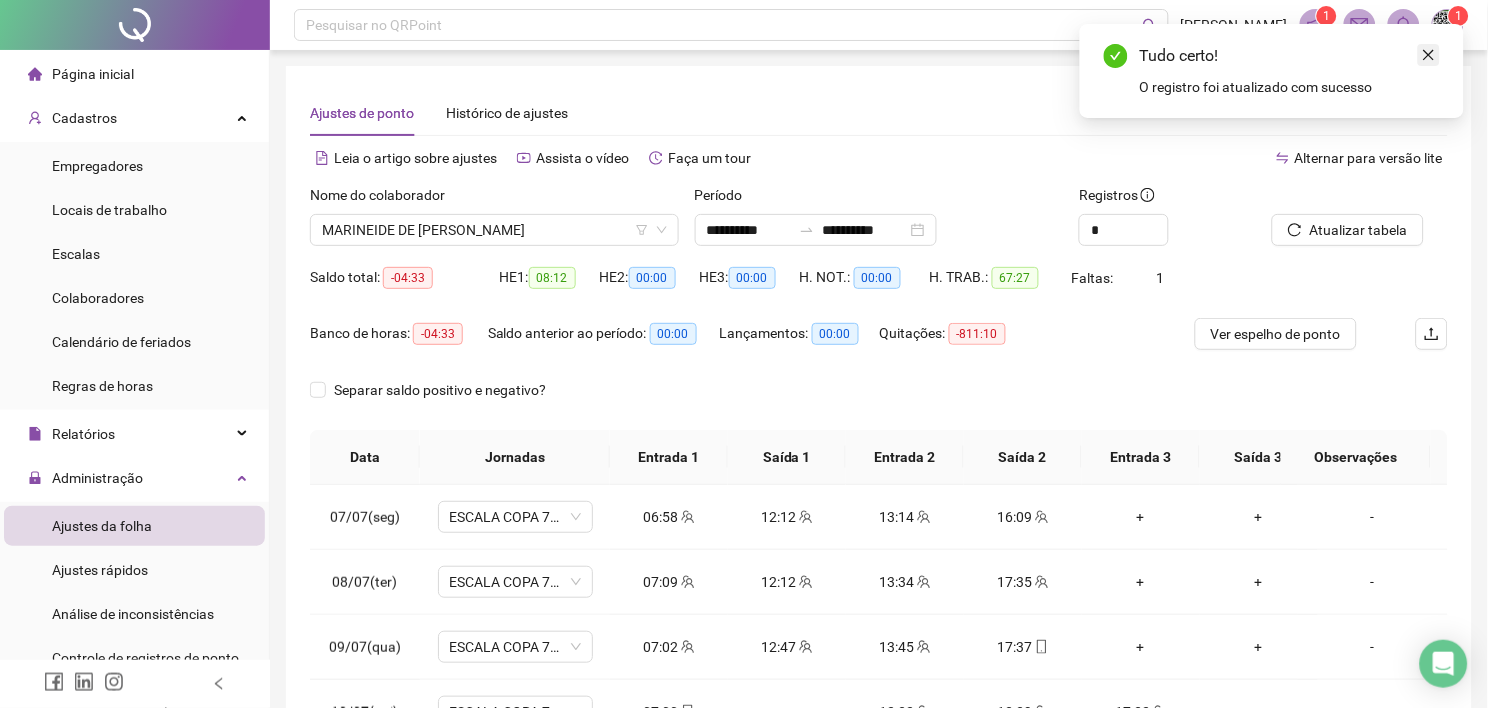 click at bounding box center [1429, 55] 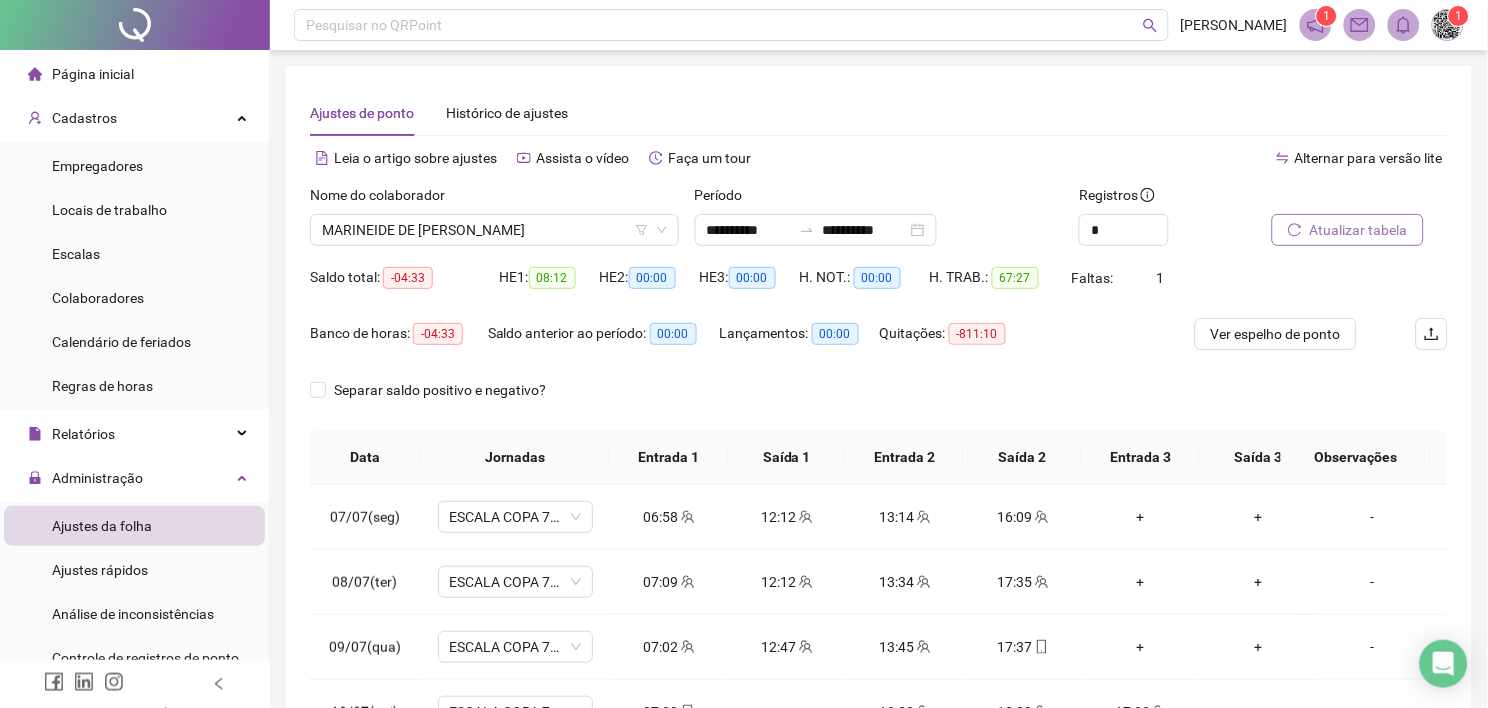 click on "Atualizar tabela" at bounding box center [1359, 230] 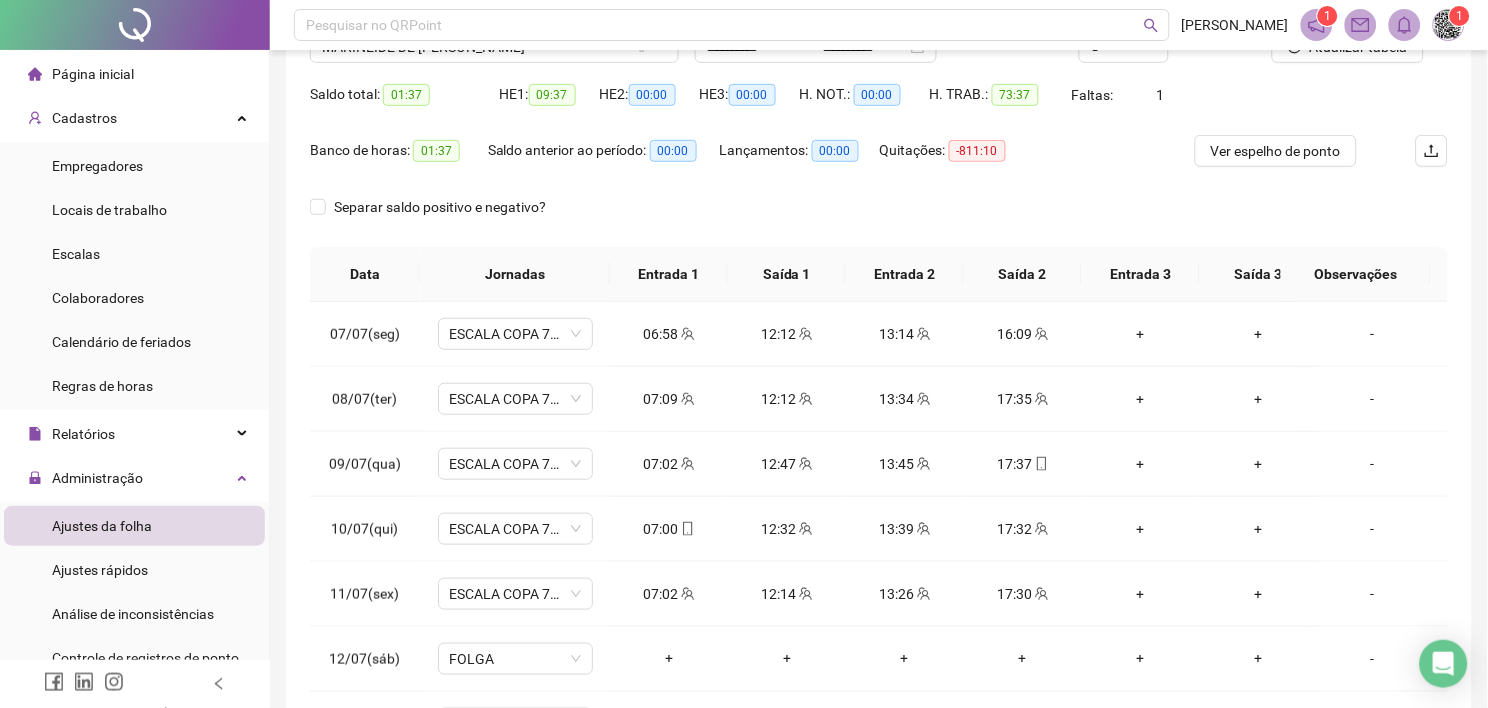 scroll, scrollTop: 222, scrollLeft: 0, axis: vertical 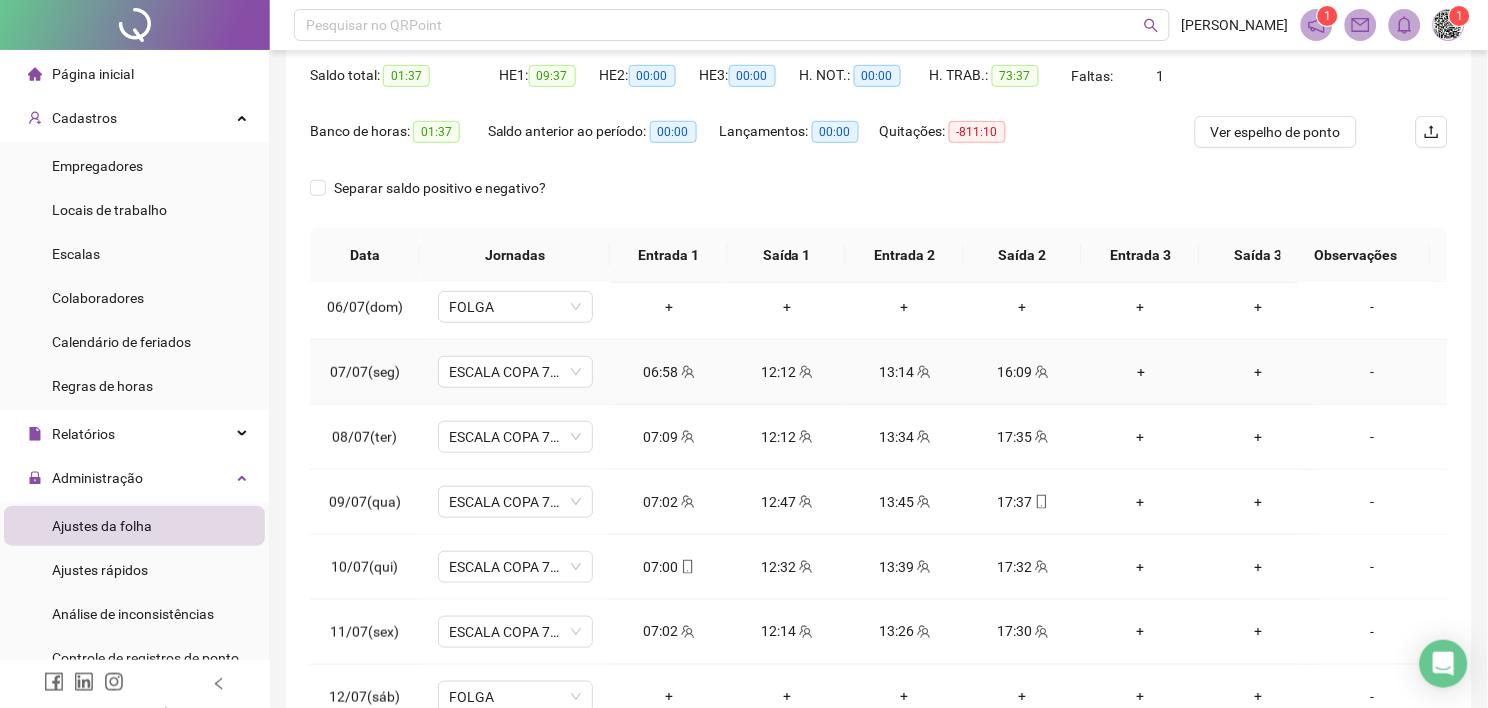 click on "16:09" at bounding box center [1023, 372] 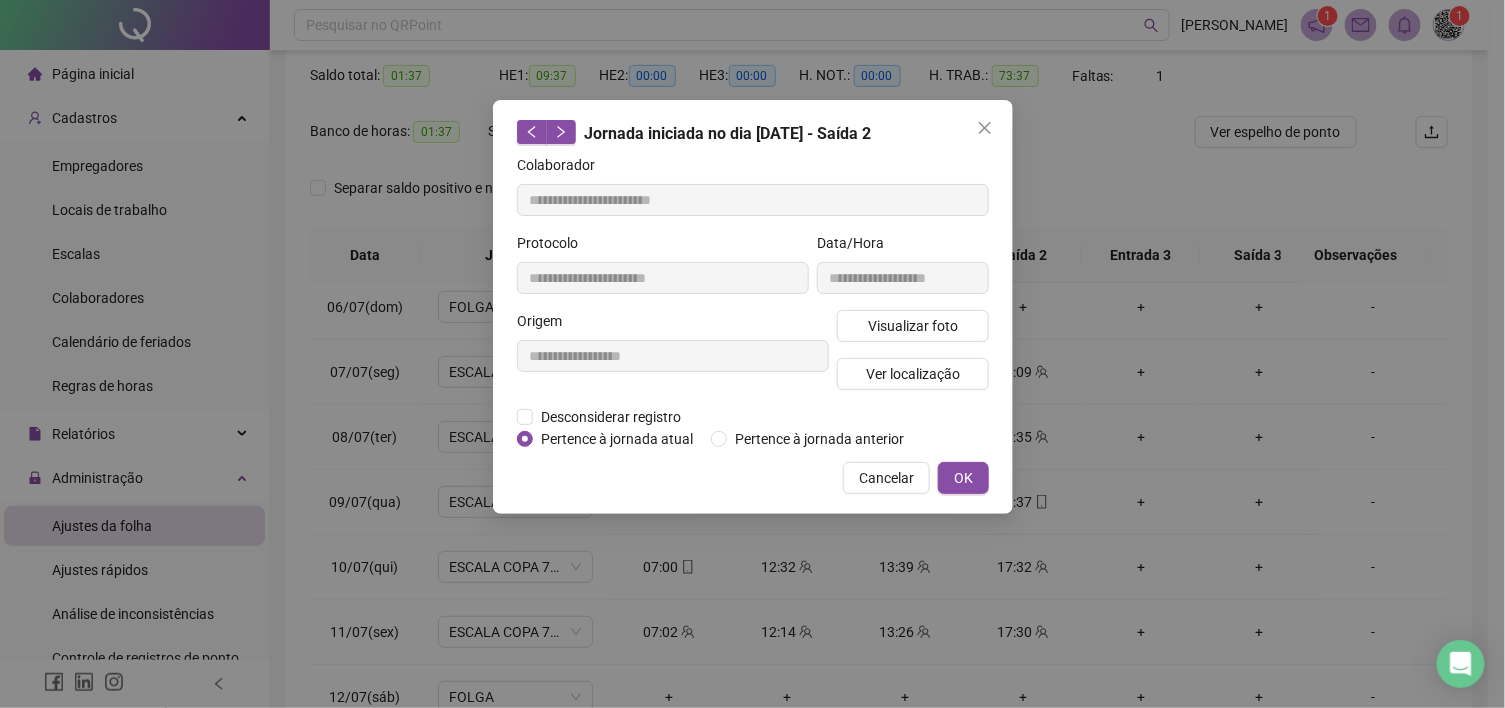 type on "**********" 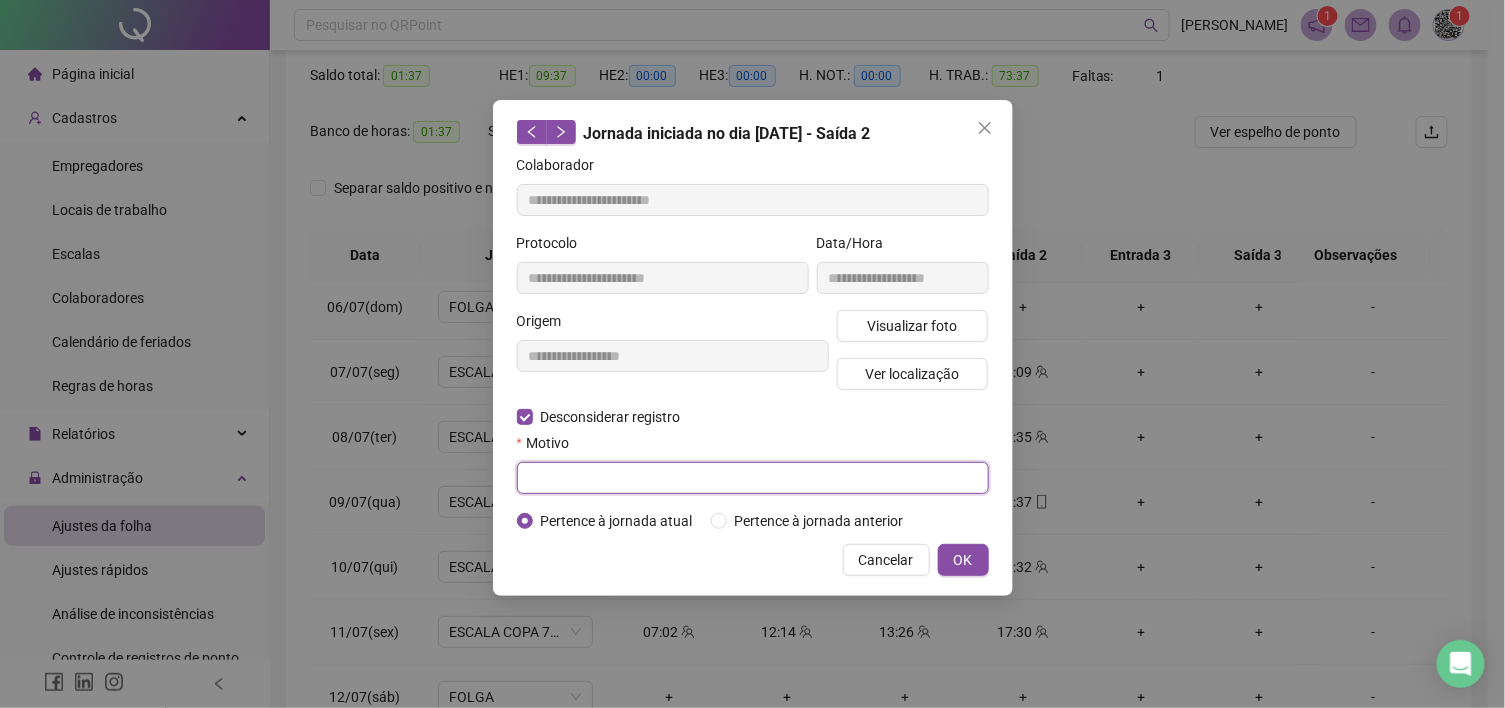 click at bounding box center [753, 478] 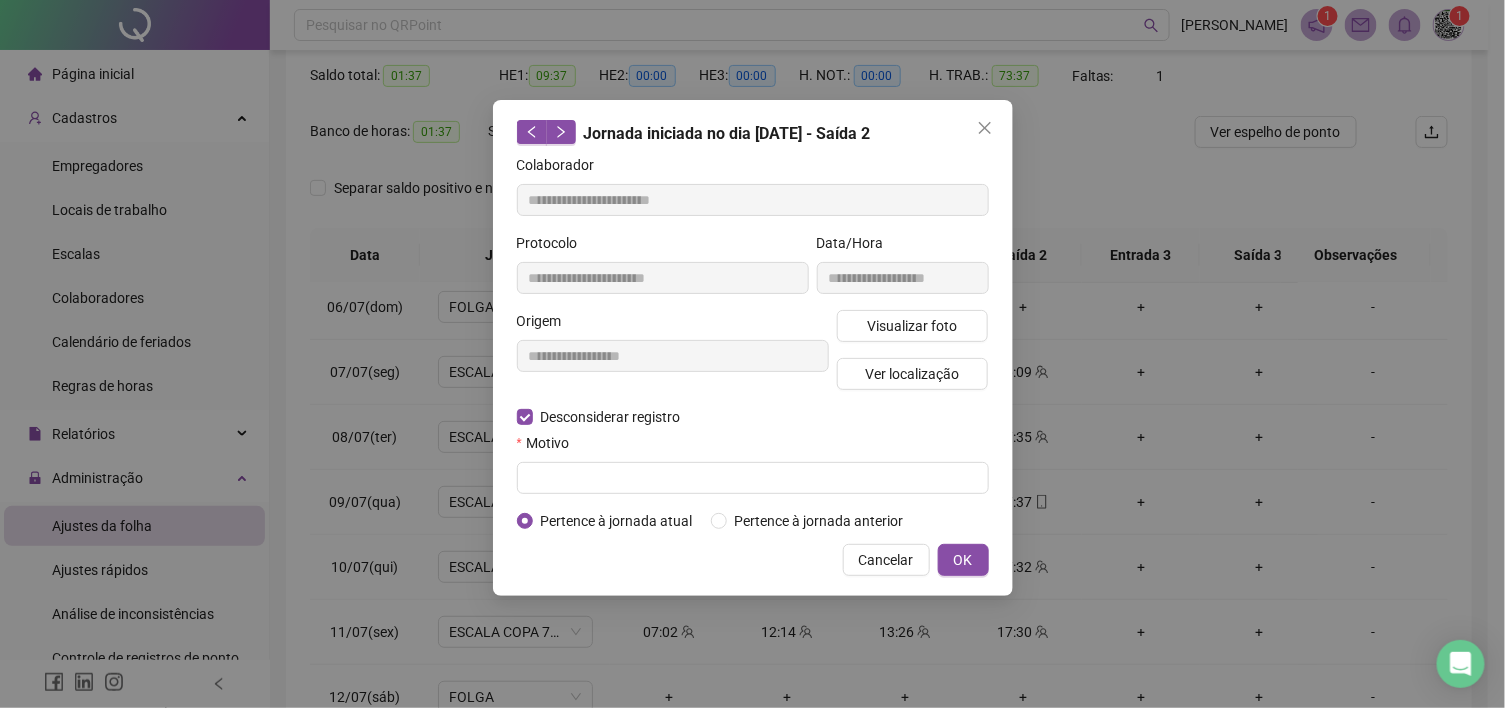 click 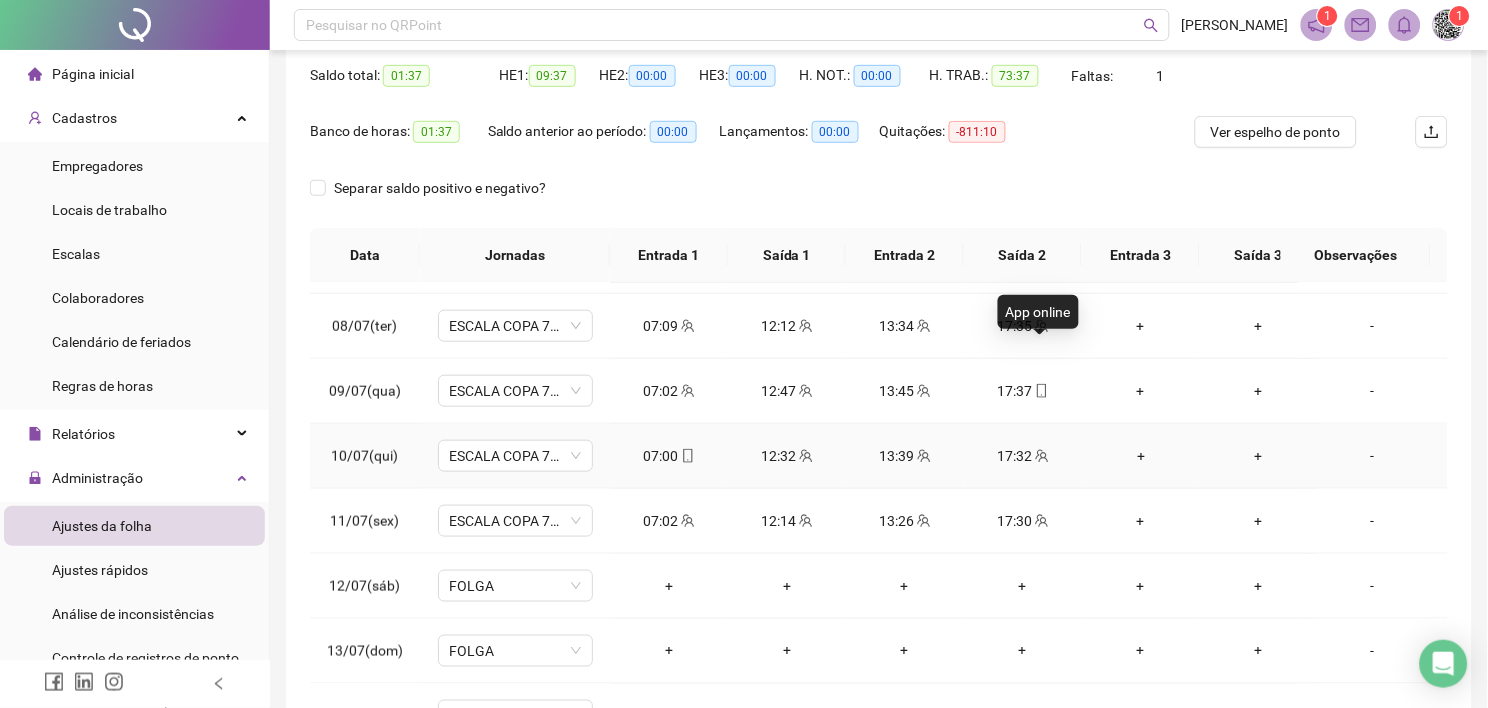 scroll, scrollTop: 501, scrollLeft: 0, axis: vertical 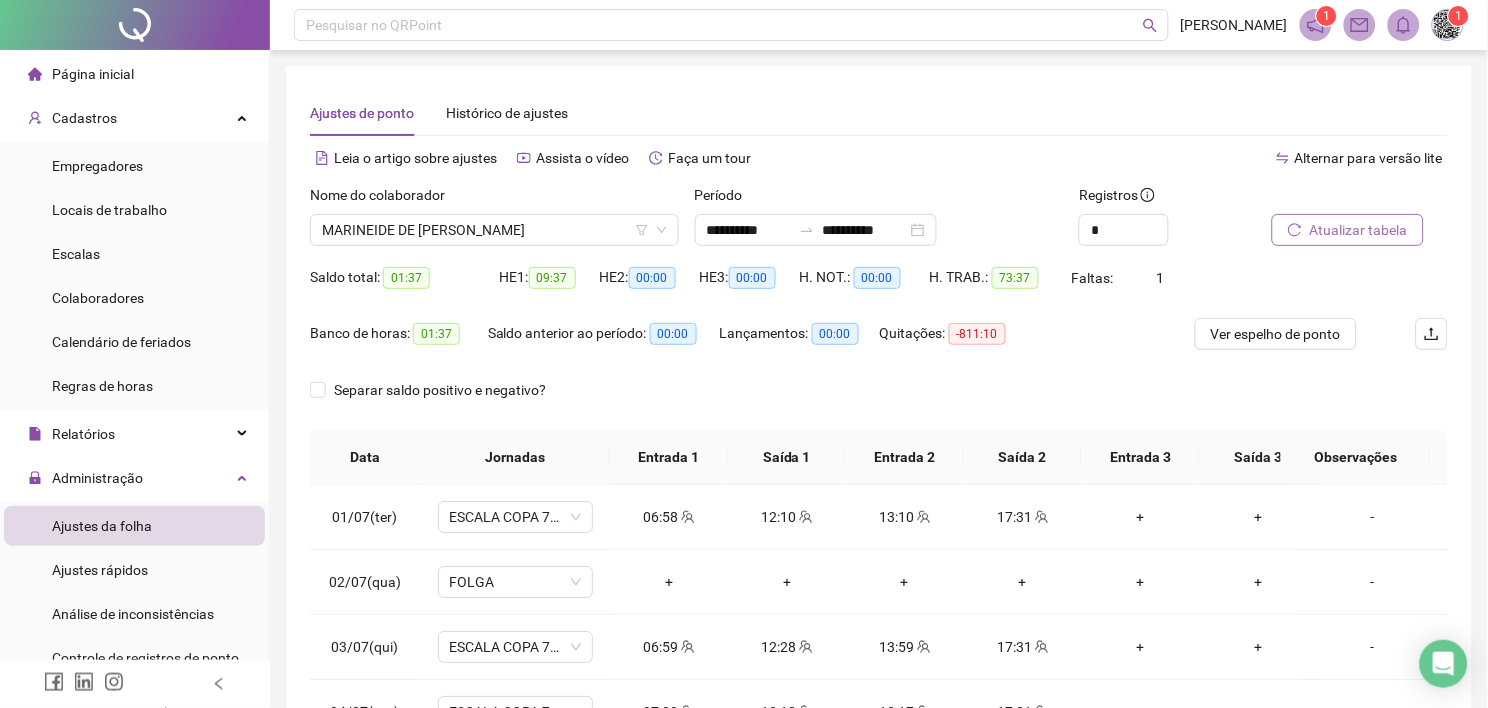 click on "Atualizar tabela" at bounding box center (1359, 230) 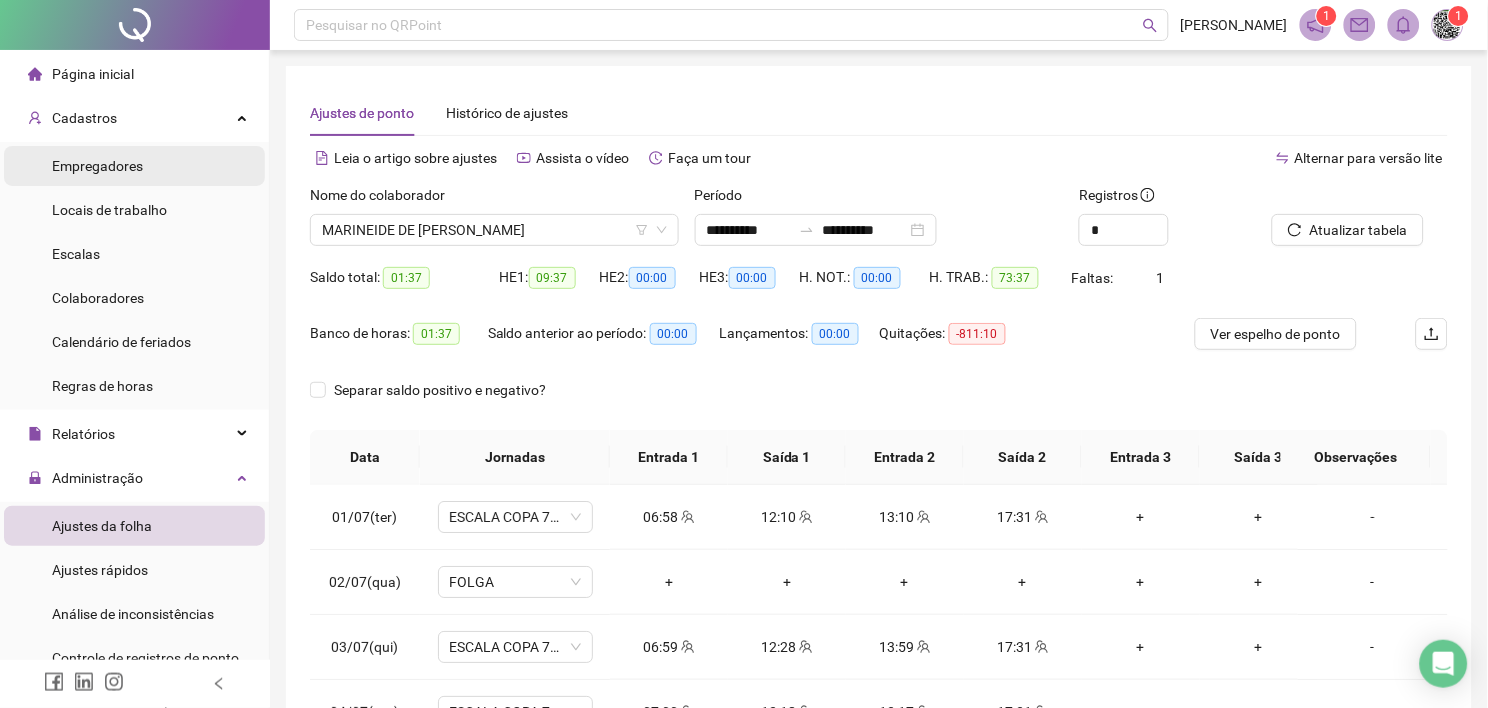 click on "Empregadores" at bounding box center [97, 166] 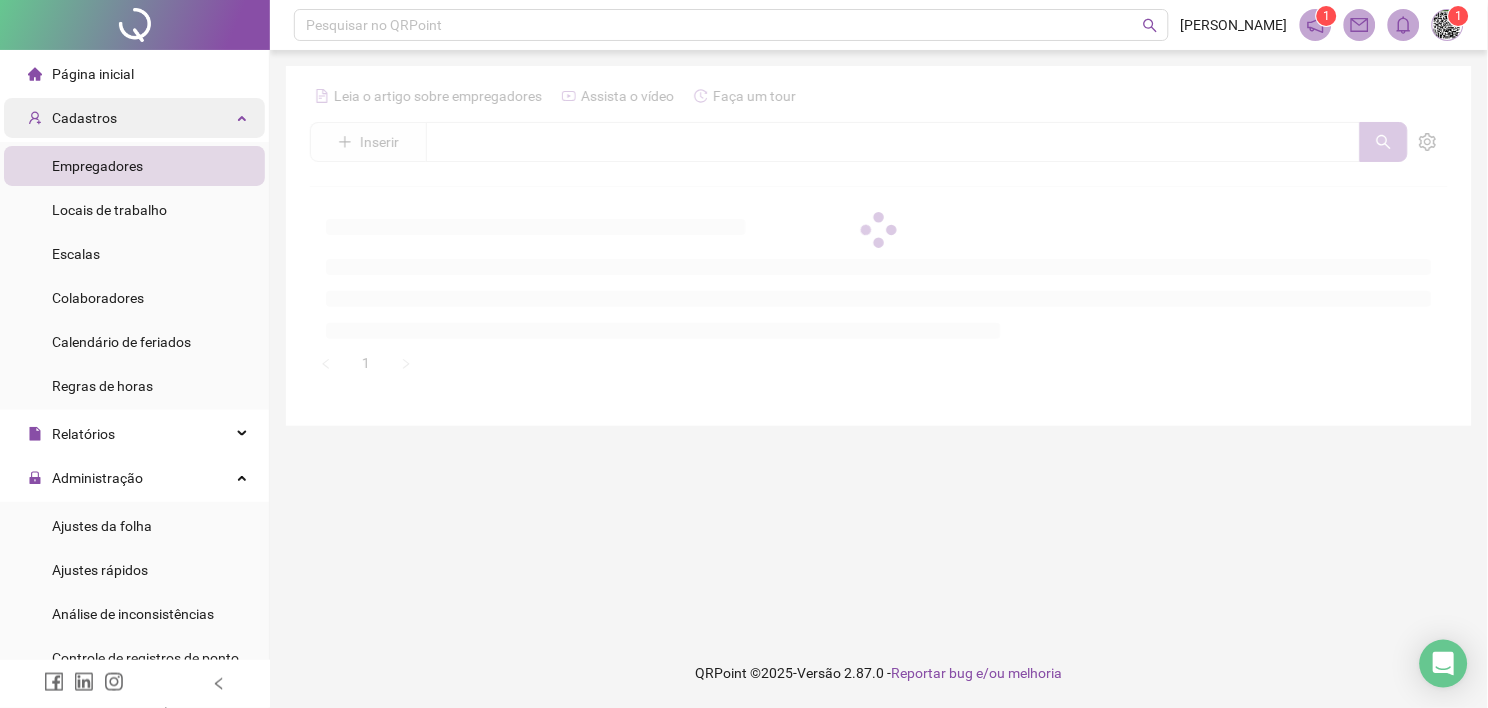 click on "Cadastros" at bounding box center (84, 118) 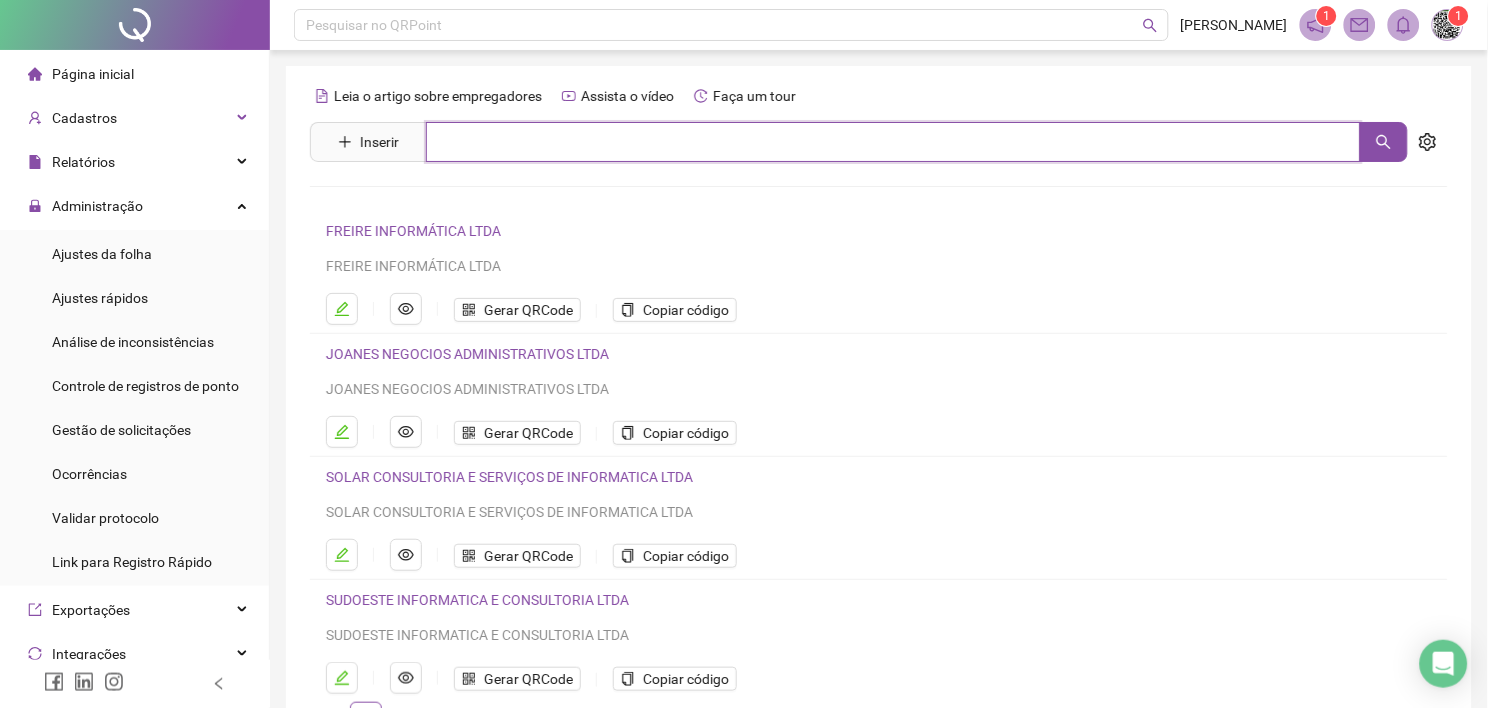 click at bounding box center [893, 142] 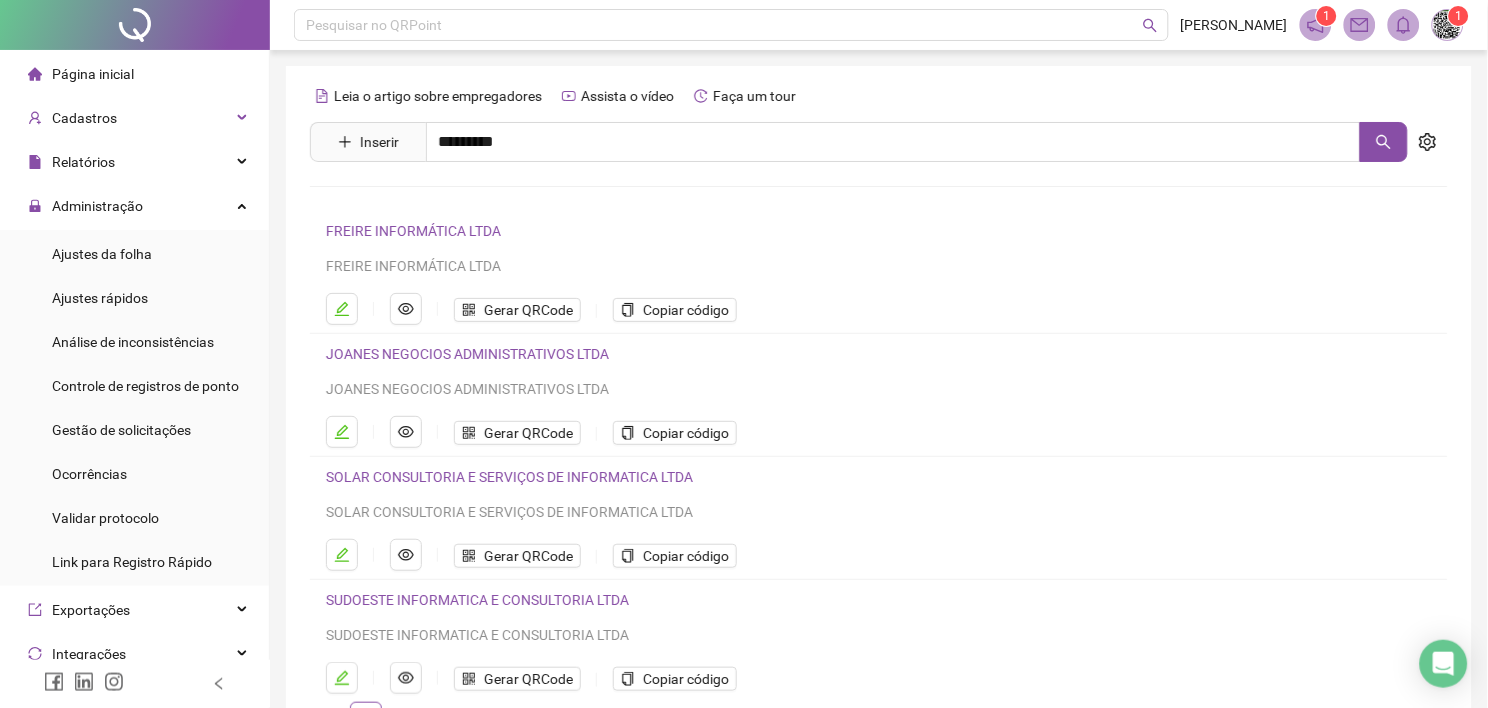 click on "Nenhum resultado" at bounding box center (879, 209) 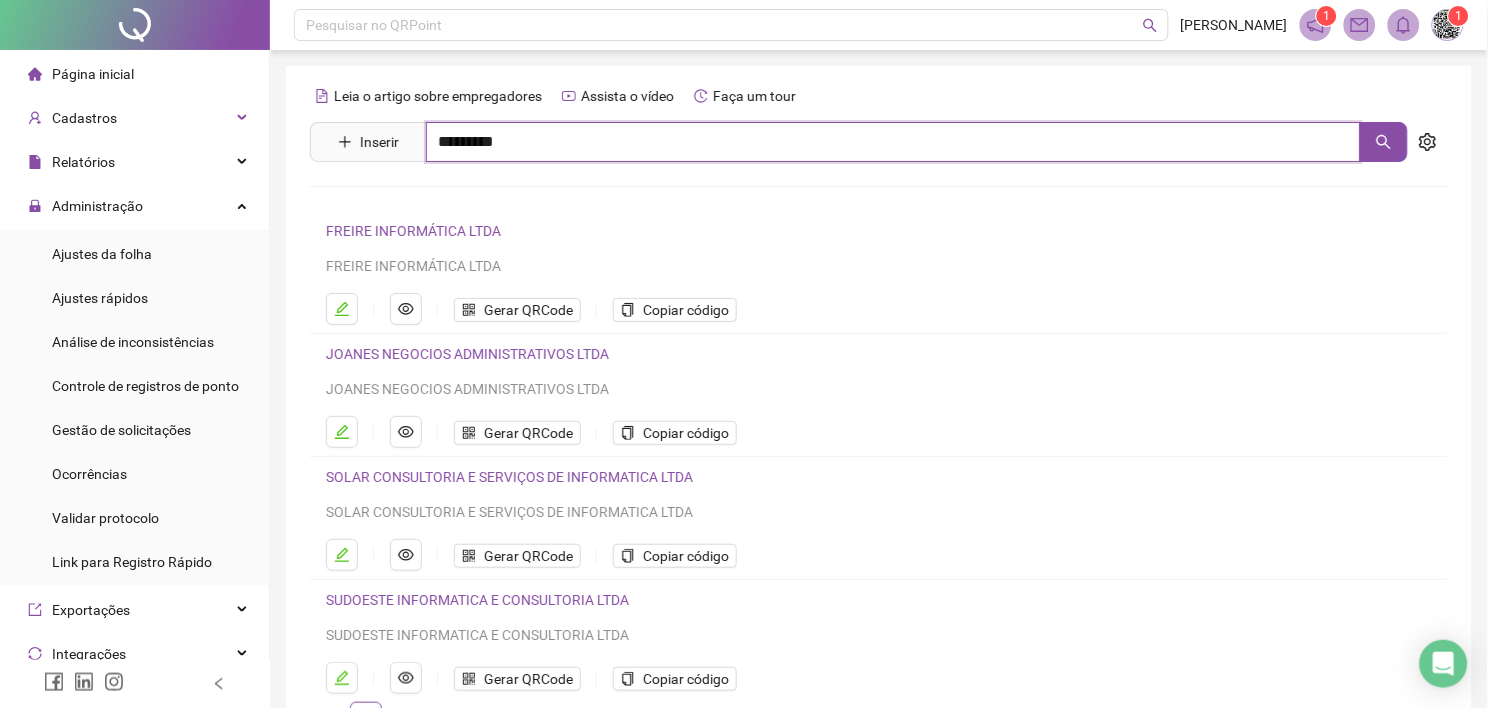 click on "*********" at bounding box center (893, 142) 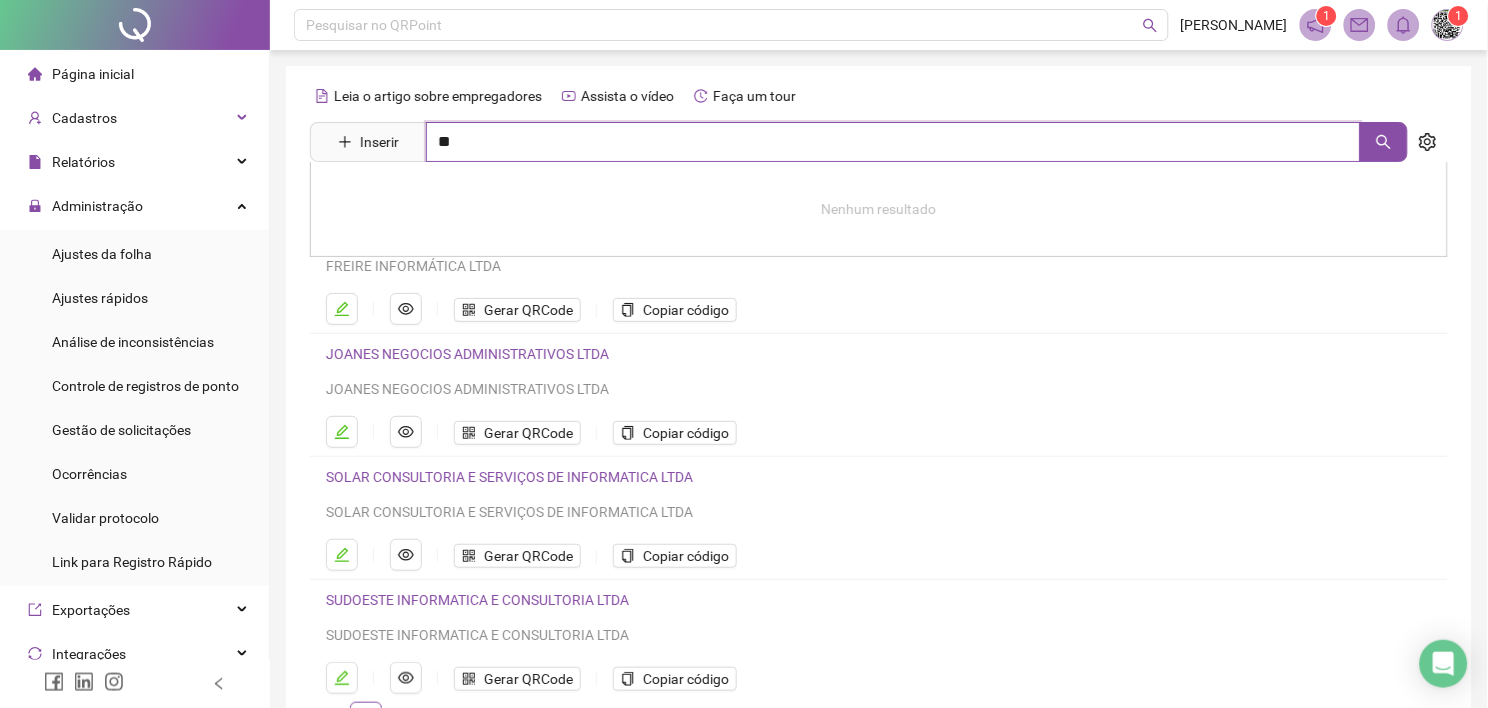 type on "*" 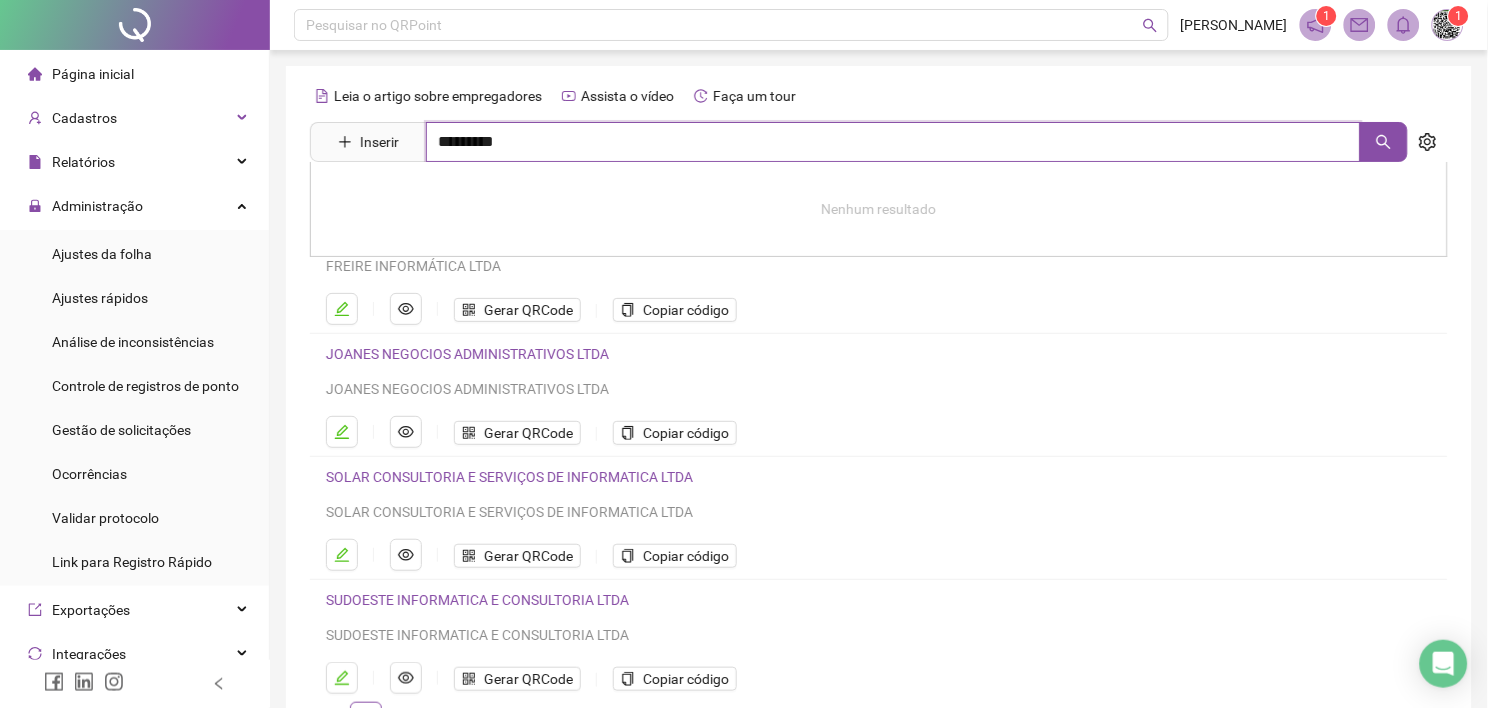 type on "*********" 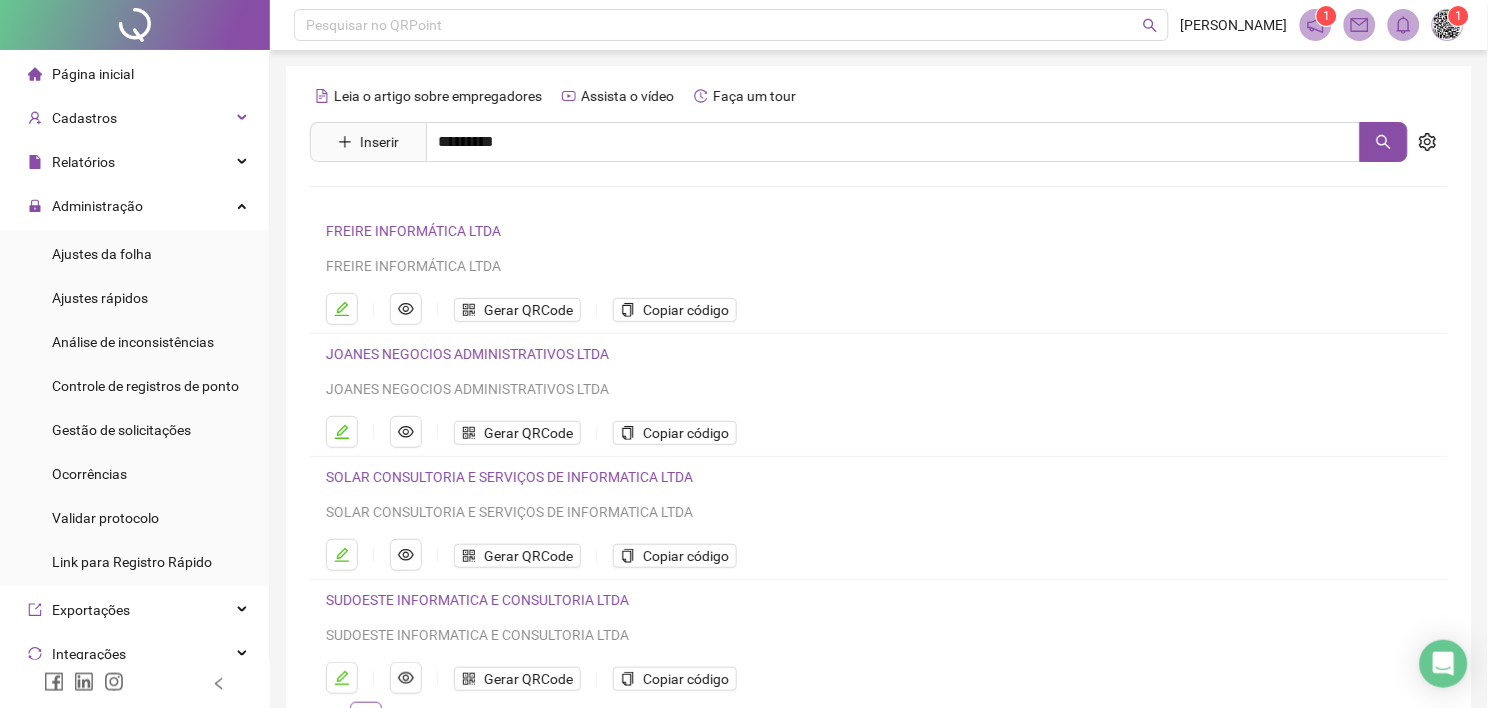 click on "Leia o artigo sobre empregadores Assista o vídeo Faça um tour Inserir ********* Nenhum resultado FREIRE INFORMÁTICA LTDA   FREIRE INFORMÁTICA LTDA Gerar QRCode Copiar código JOANES NEGOCIOS ADMINISTRATIVOS LTDA   JOANES NEGOCIOS ADMINISTRATIVOS LTDA Gerar QRCode Copiar código SOLAR CONSULTORIA E SERVIÇOS DE INFORMATICA LTDA   SOLAR CONSULTORIA E SERVIÇOS DE INFORMATICA LTDA Gerar QRCode Copiar código SUDOESTE INFORMATICA E CONSULTORIA LTDA   SUDOESTE INFORMATICA E CONSULTORIA LTDA Gerar QRCode Copiar código 1" at bounding box center [879, 407] 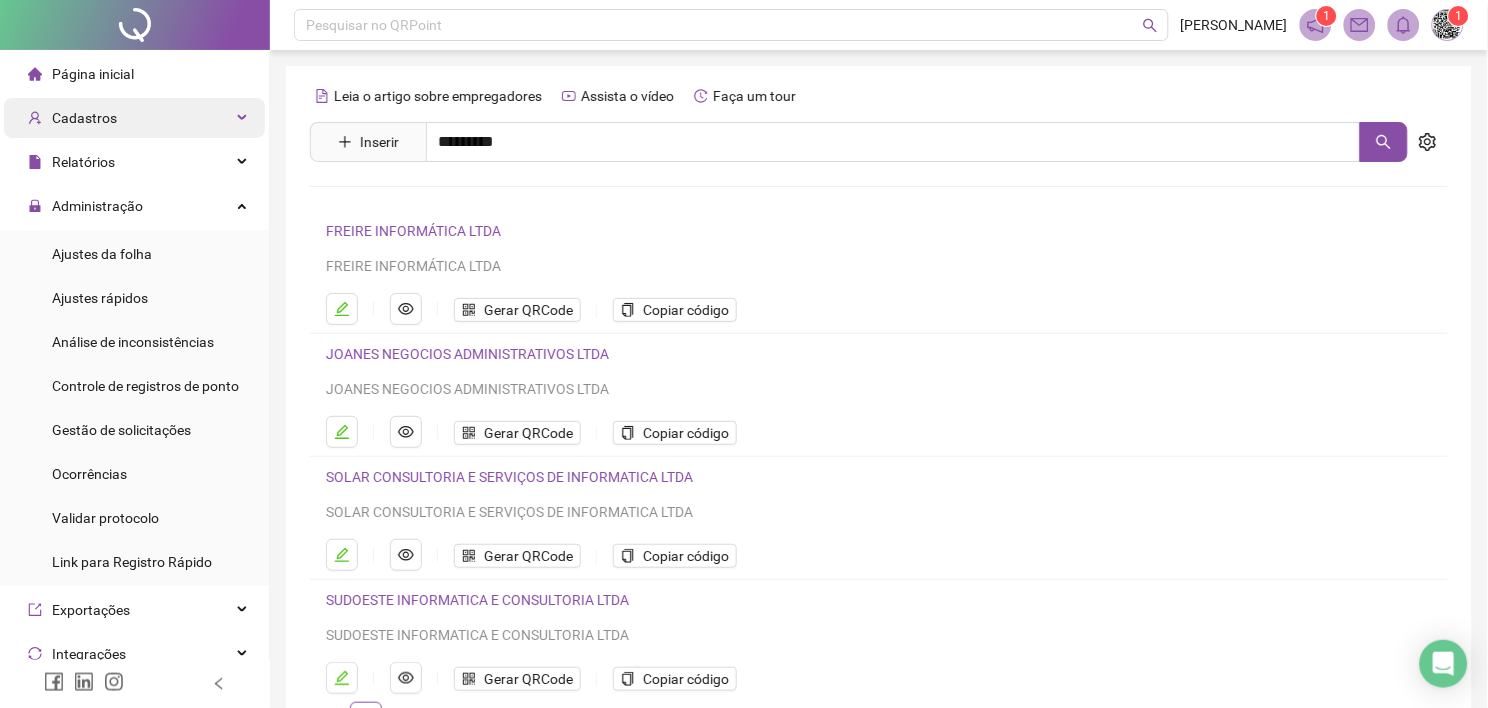 click on "Cadastros" at bounding box center (84, 118) 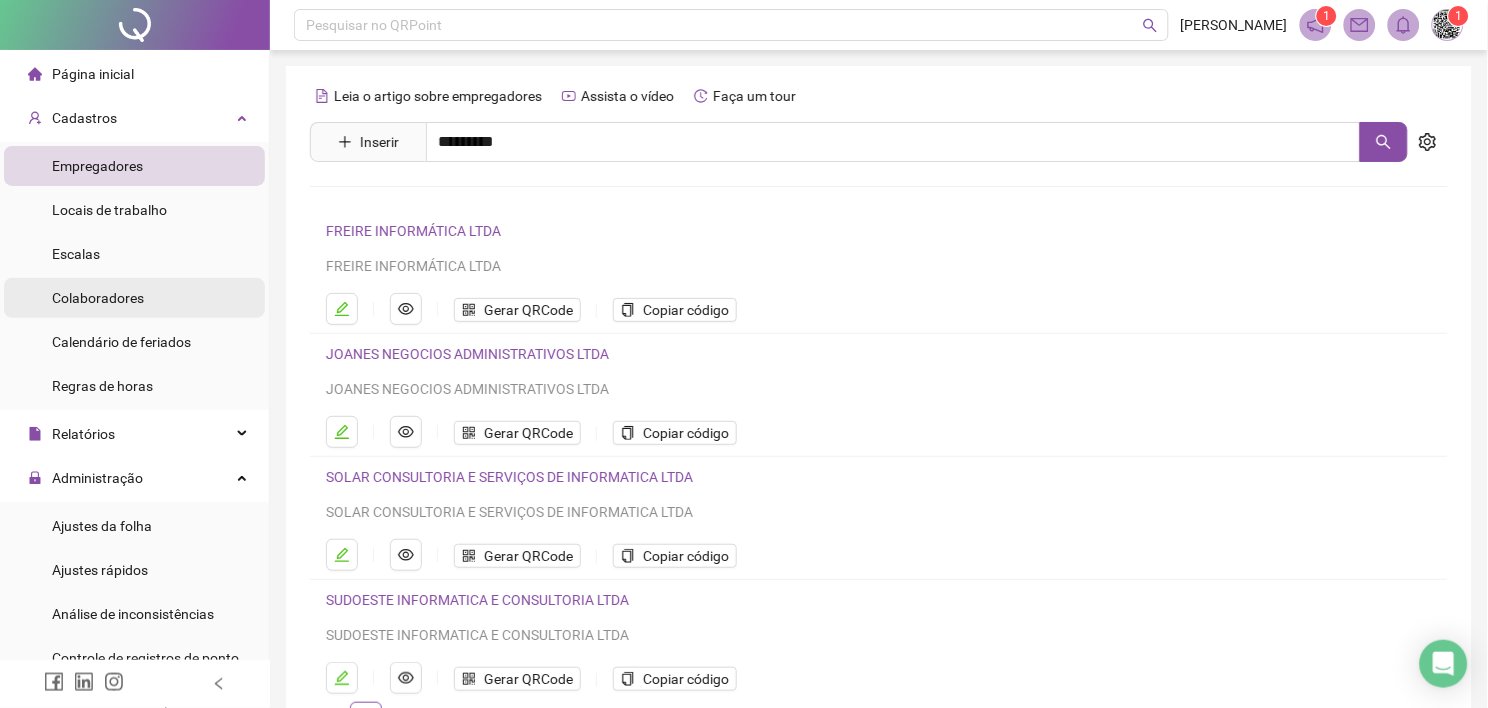 click on "Colaboradores" at bounding box center [98, 298] 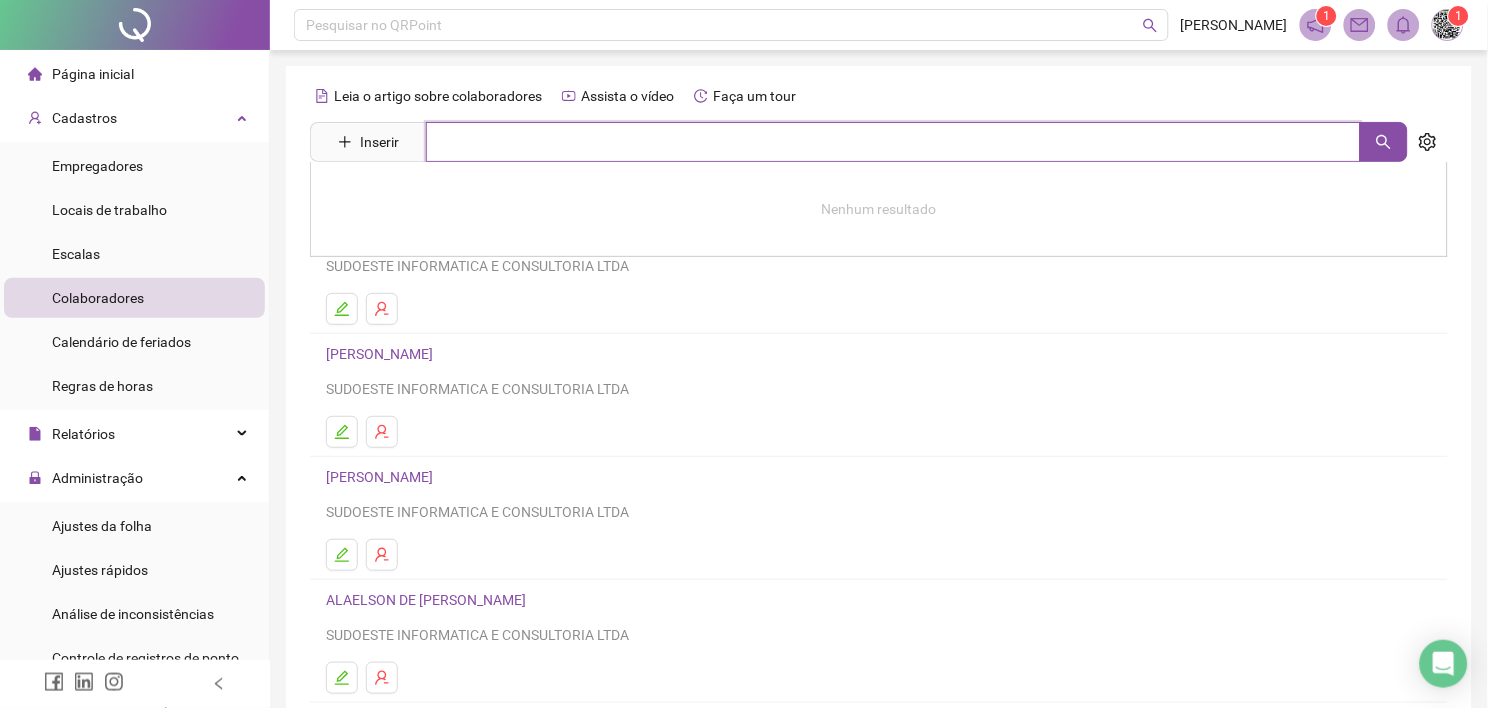 click on "Inserir Nenhum resultado" at bounding box center (879, 142) 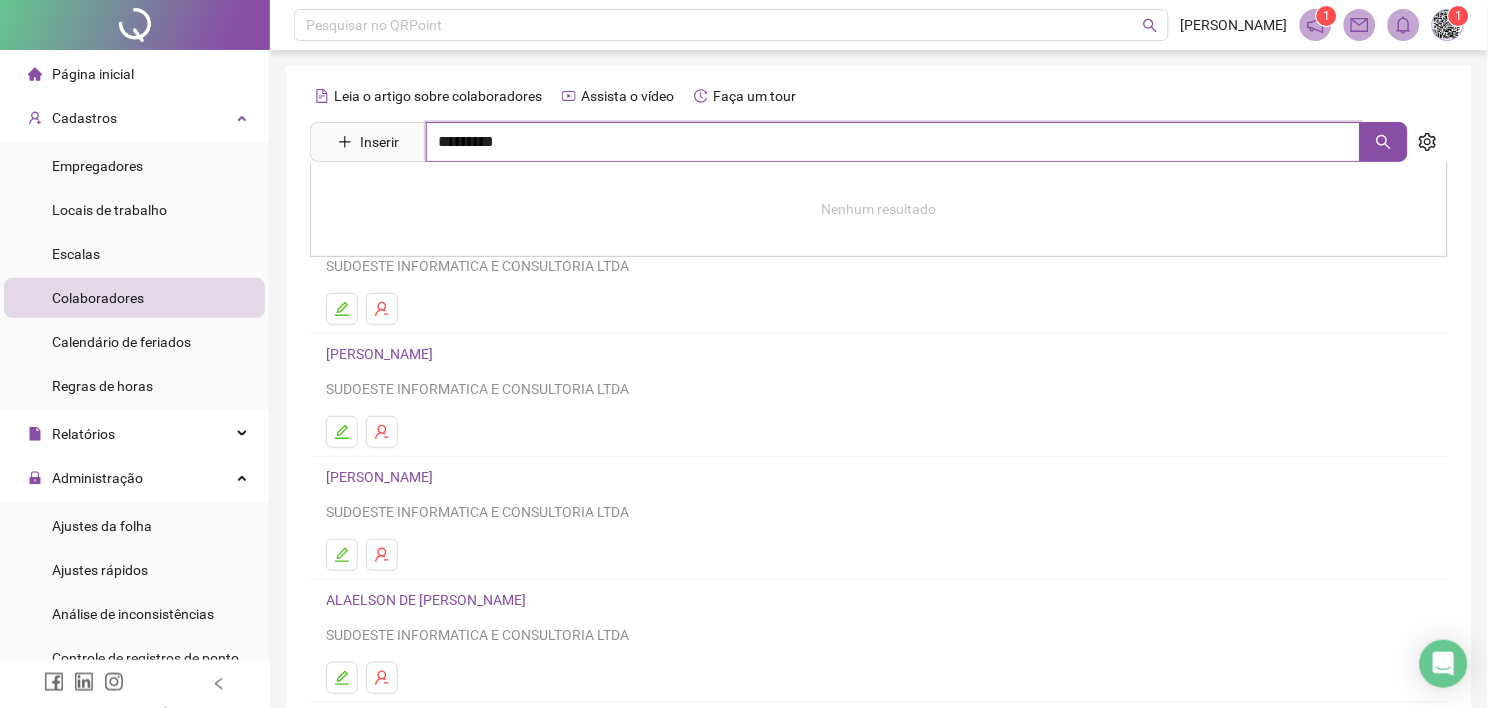 type on "*********" 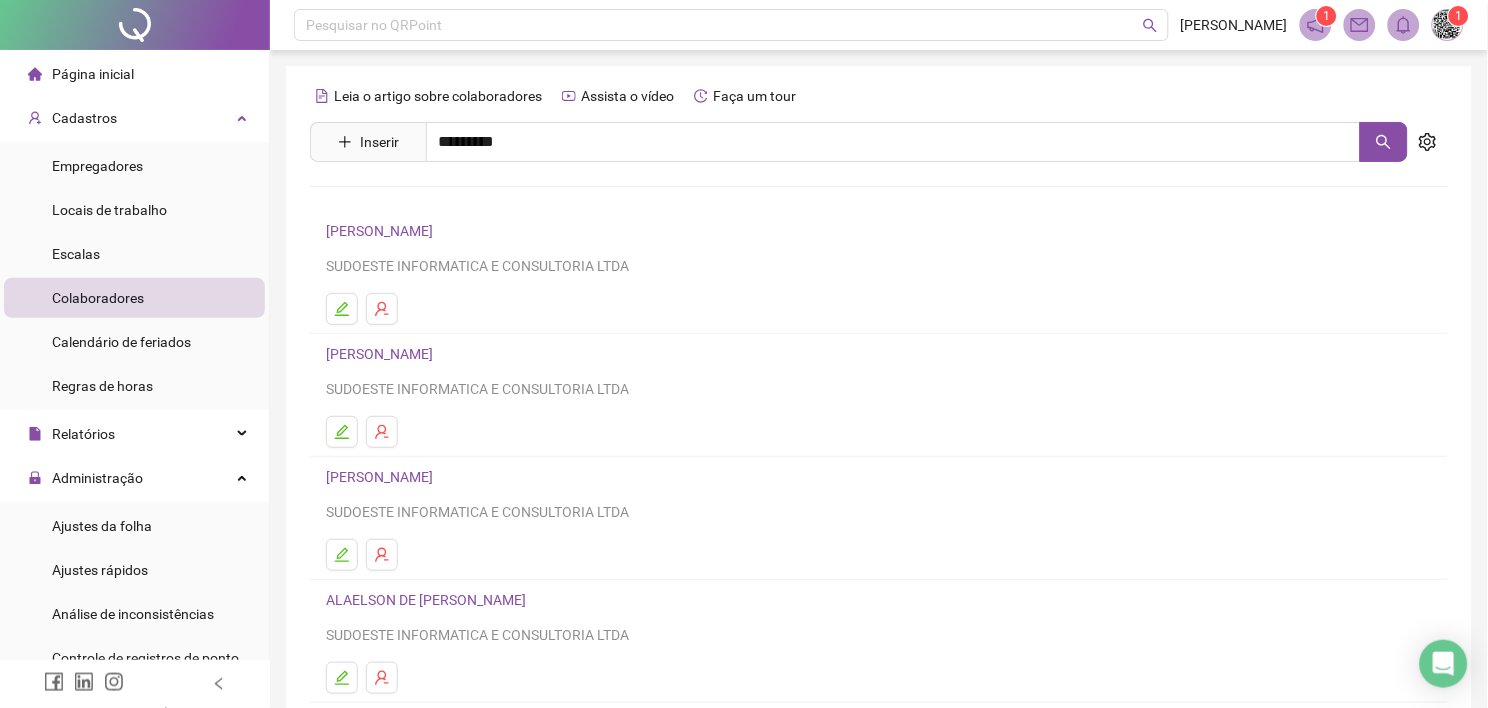 click on "MARINEIDE DE [PERSON_NAME]" at bounding box center [879, 203] 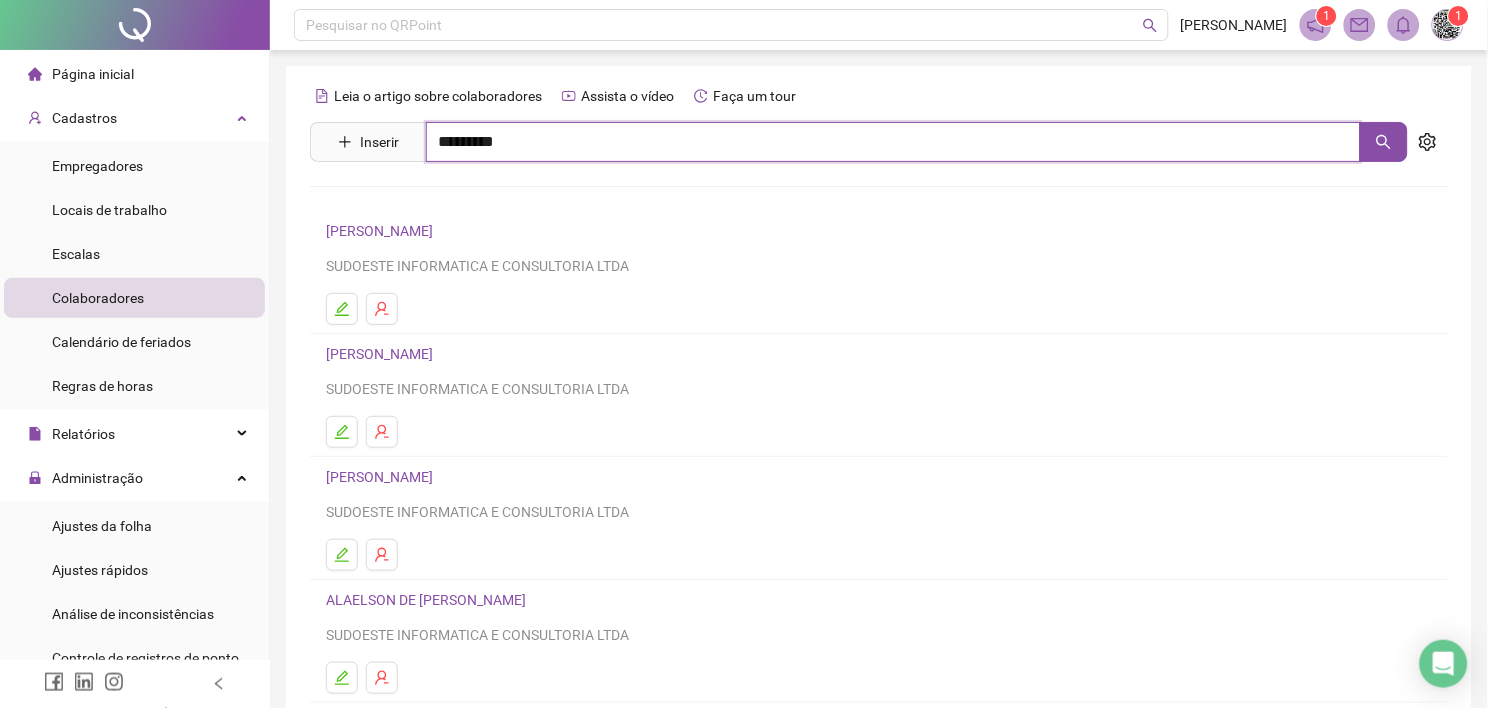click on "*********" at bounding box center (893, 142) 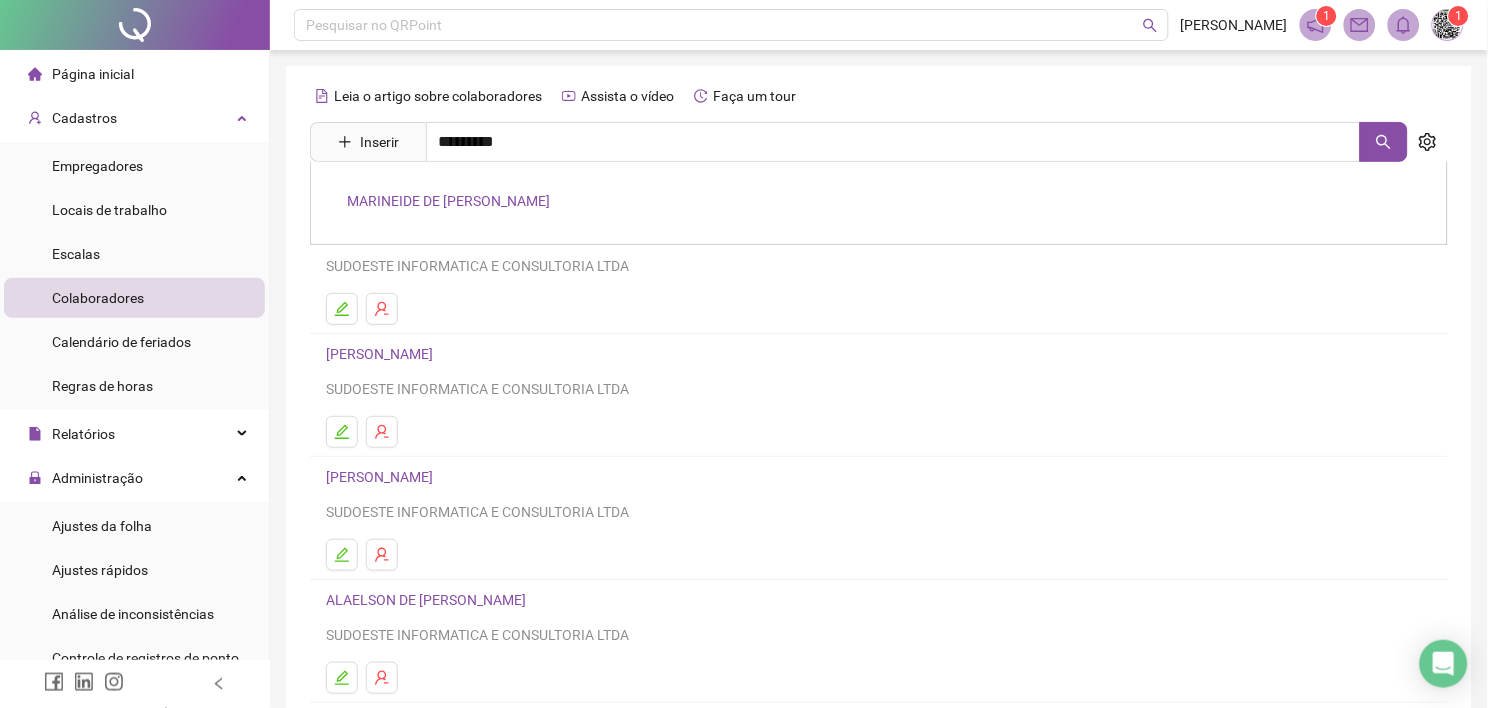 click on "MARINEIDE DE [PERSON_NAME]" at bounding box center [448, 201] 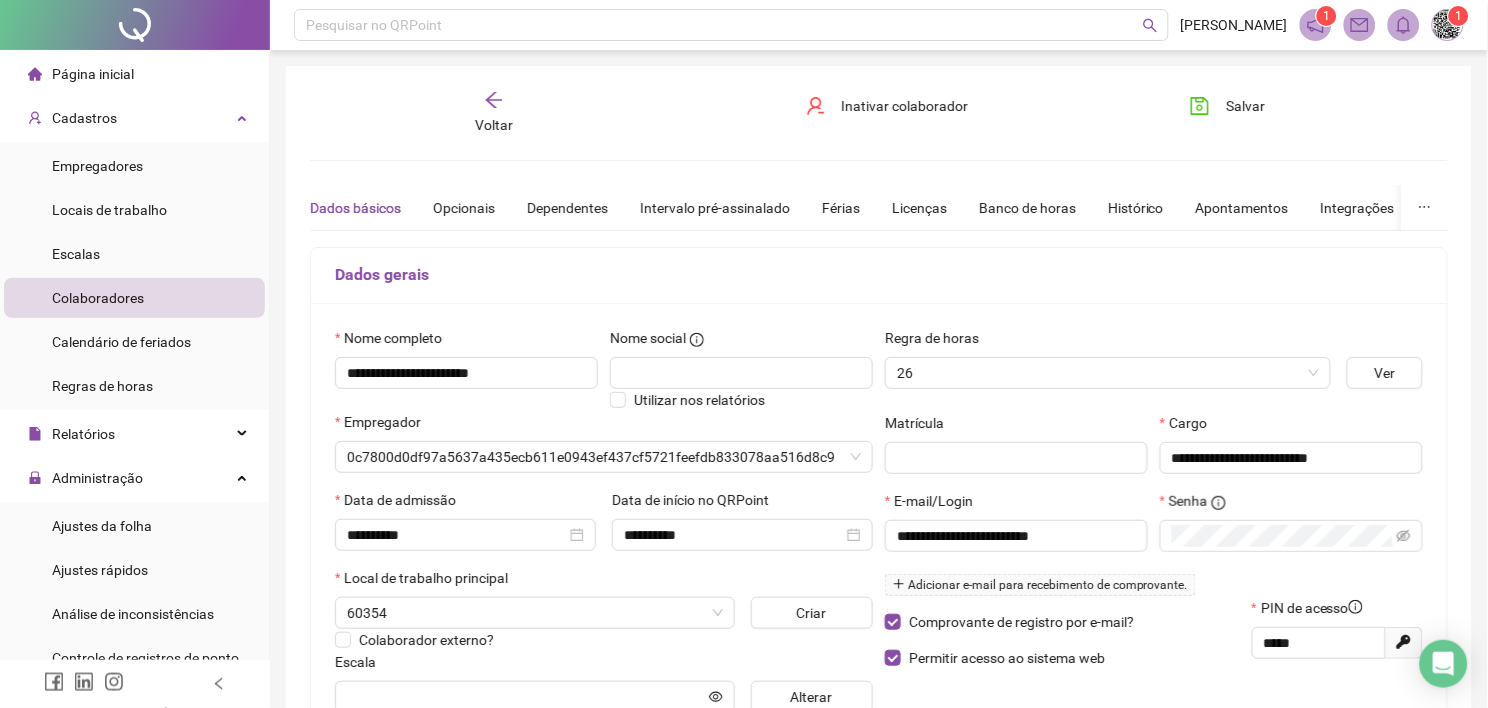 type on "**********" 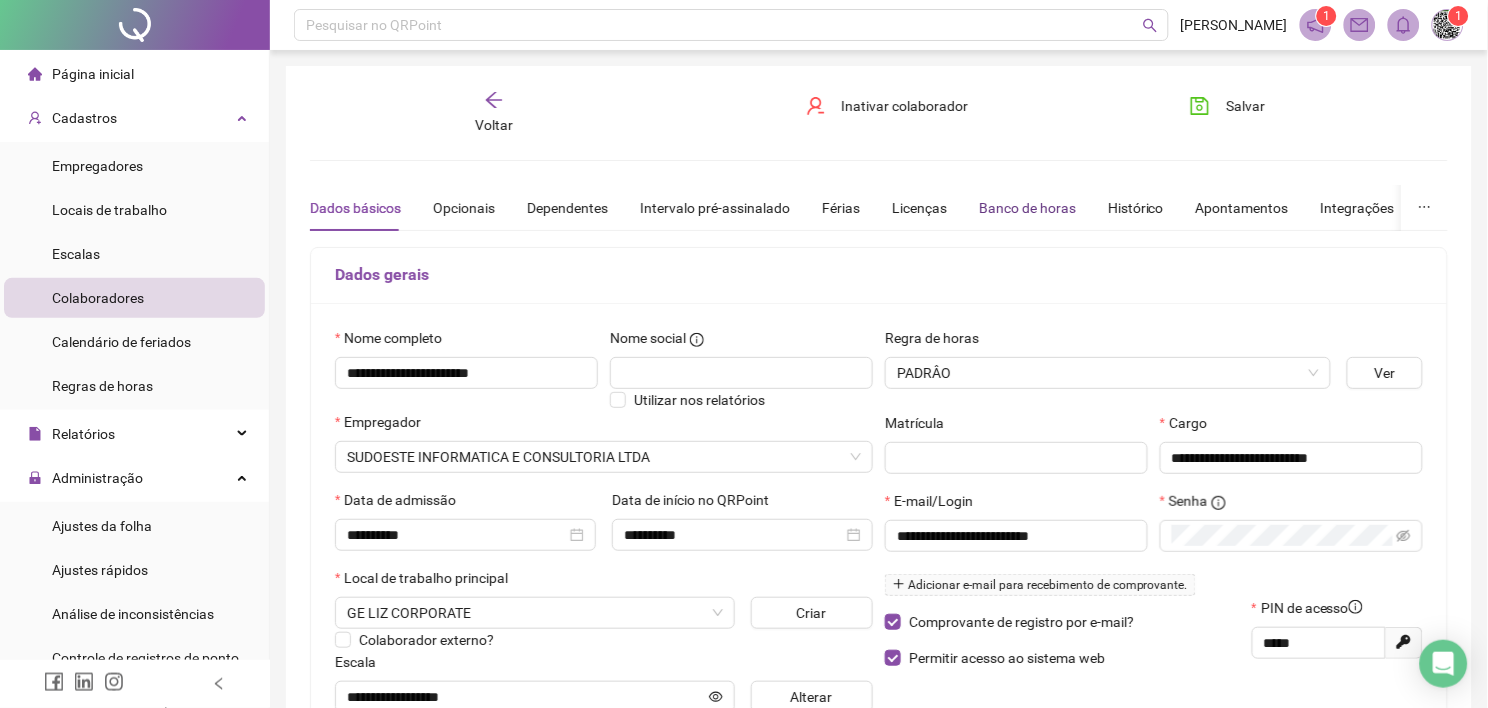 click on "Banco de horas" at bounding box center (1027, 208) 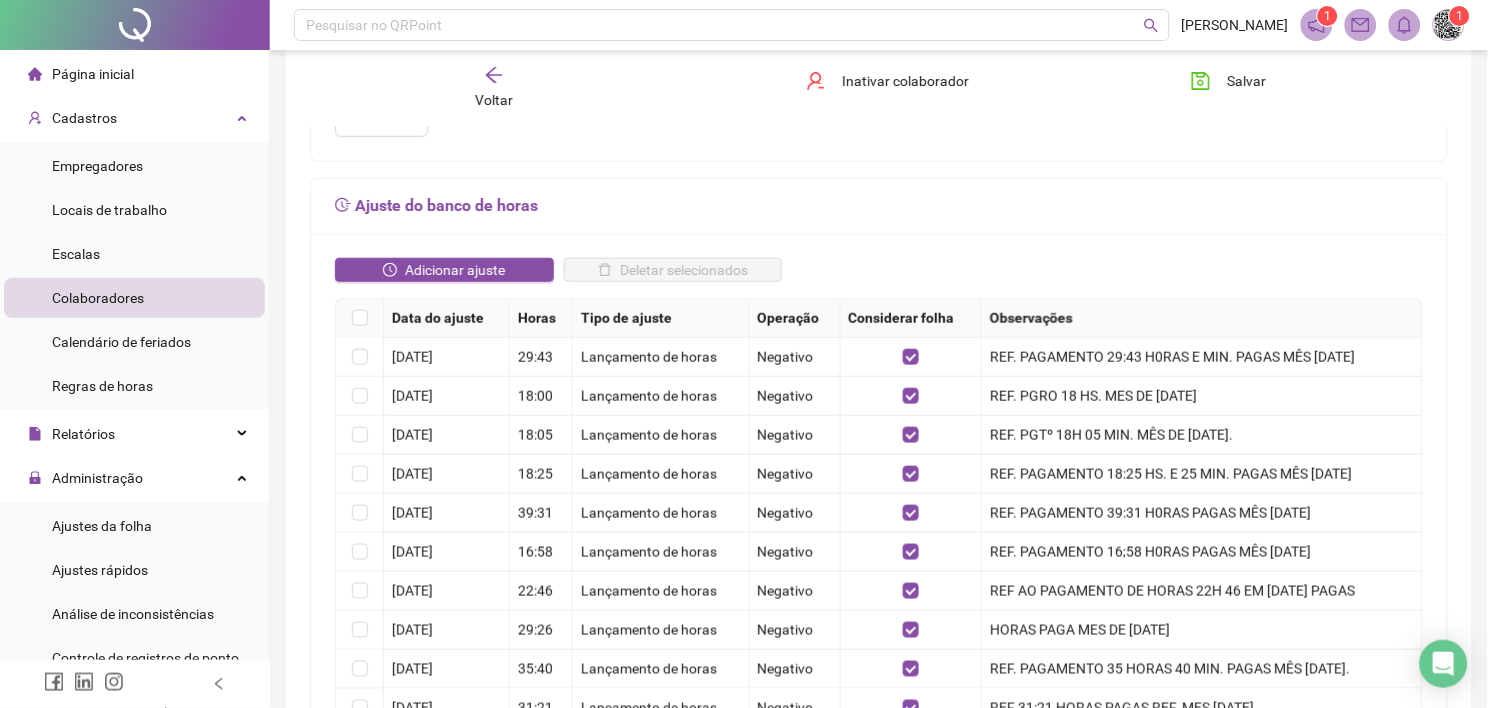 scroll, scrollTop: 333, scrollLeft: 0, axis: vertical 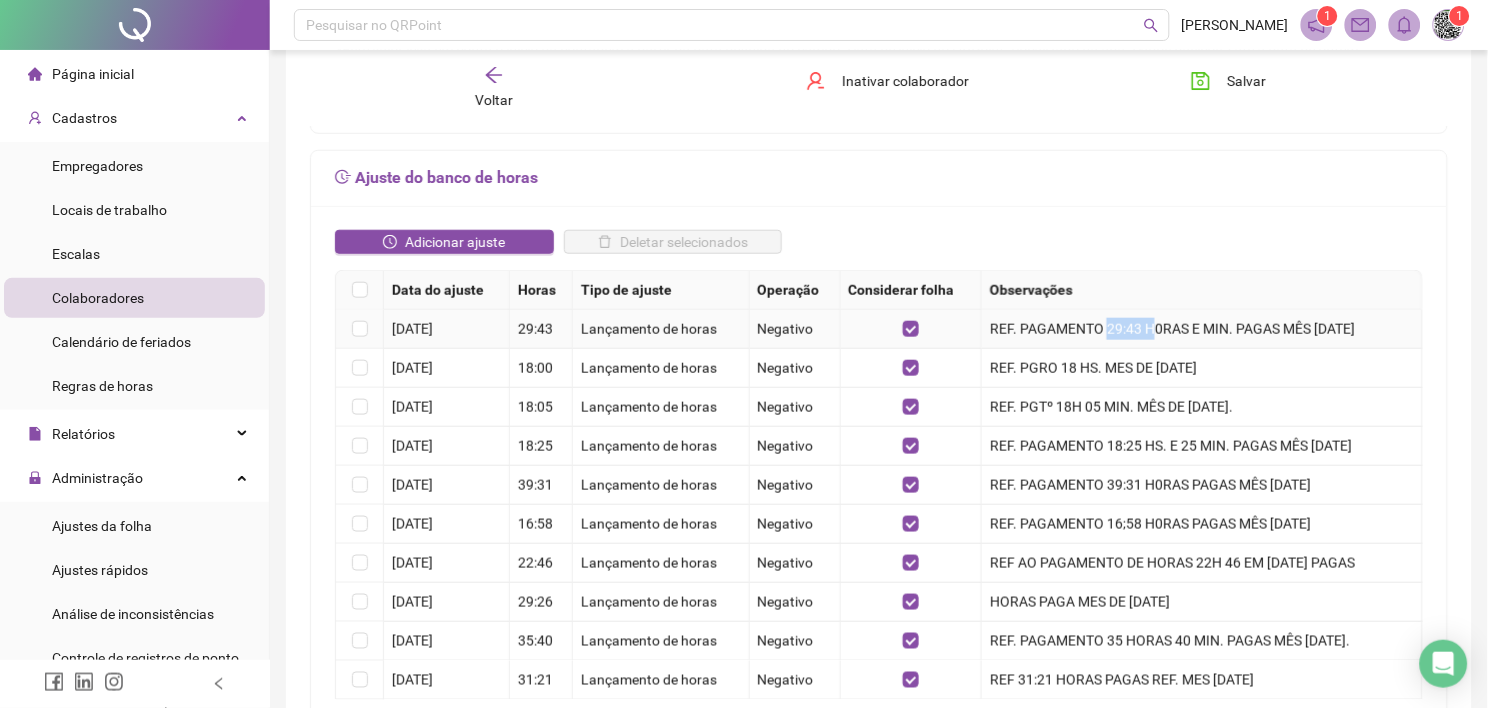 drag, startPoint x: 1075, startPoint y: 337, endPoint x: 1118, endPoint y: 342, distance: 43.289722 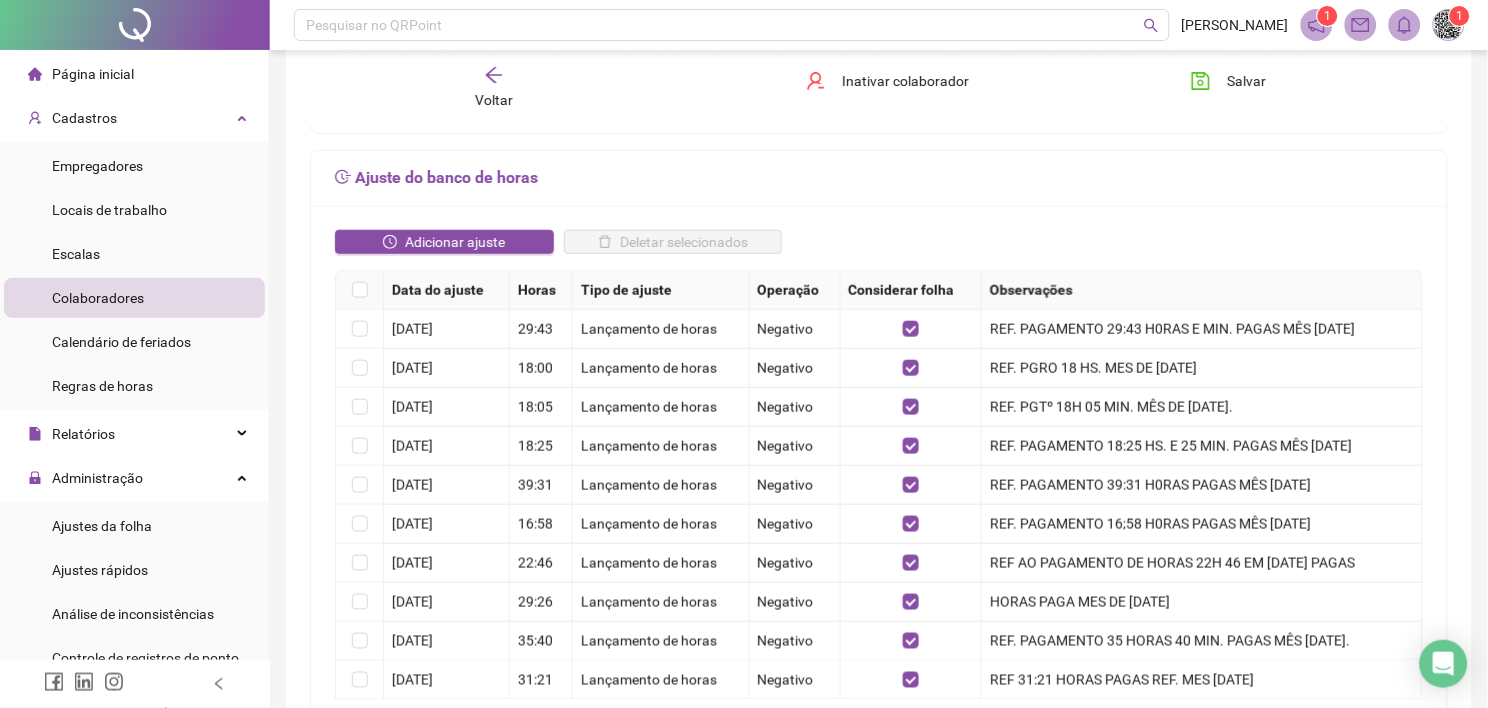 click on "Ajuste do banco de horas" at bounding box center [879, 178] 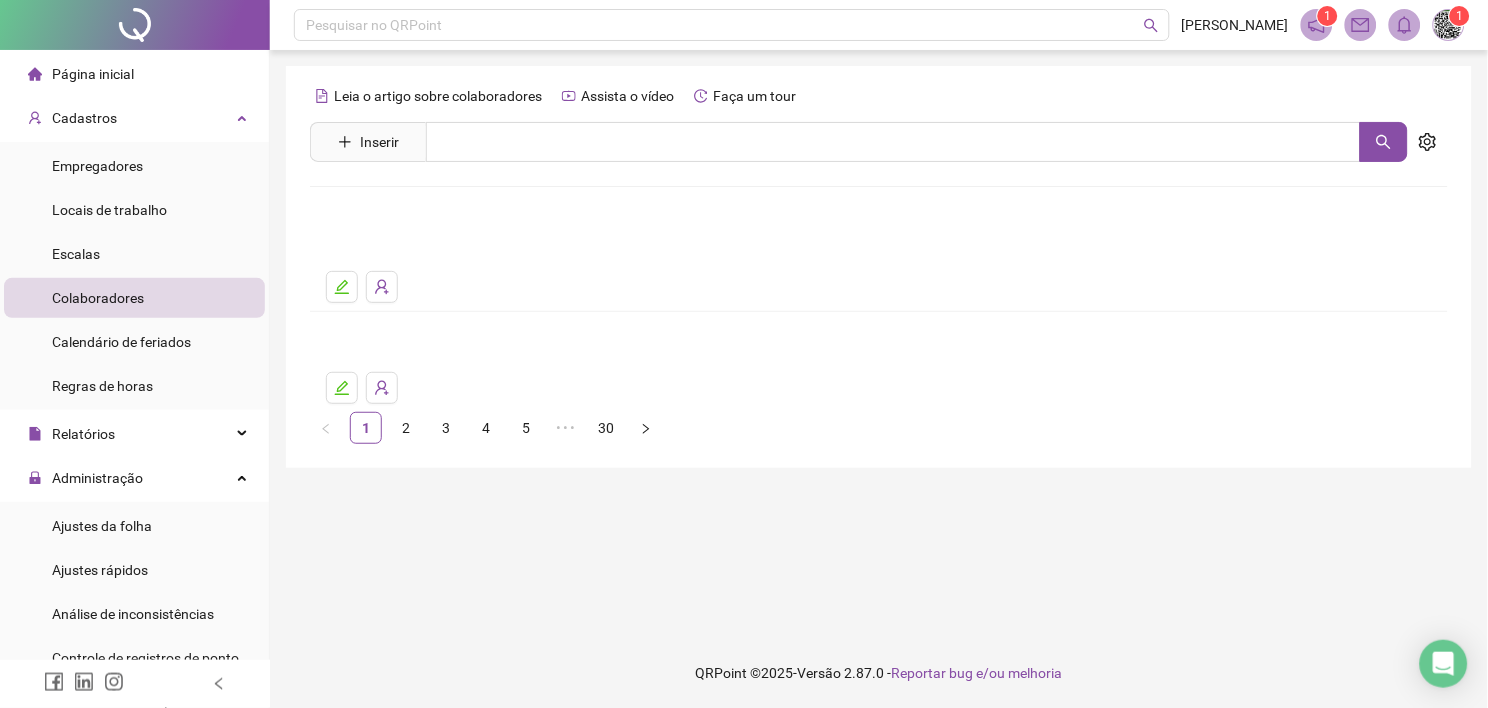 scroll, scrollTop: 0, scrollLeft: 0, axis: both 